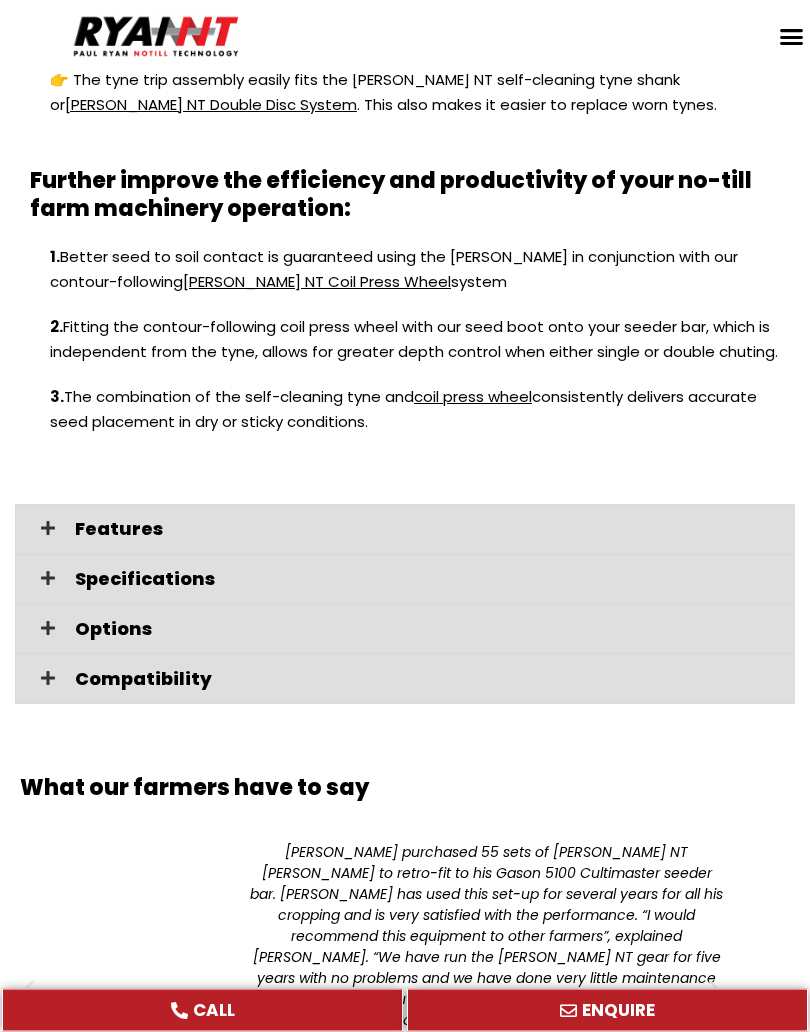 scroll, scrollTop: 2620, scrollLeft: 0, axis: vertical 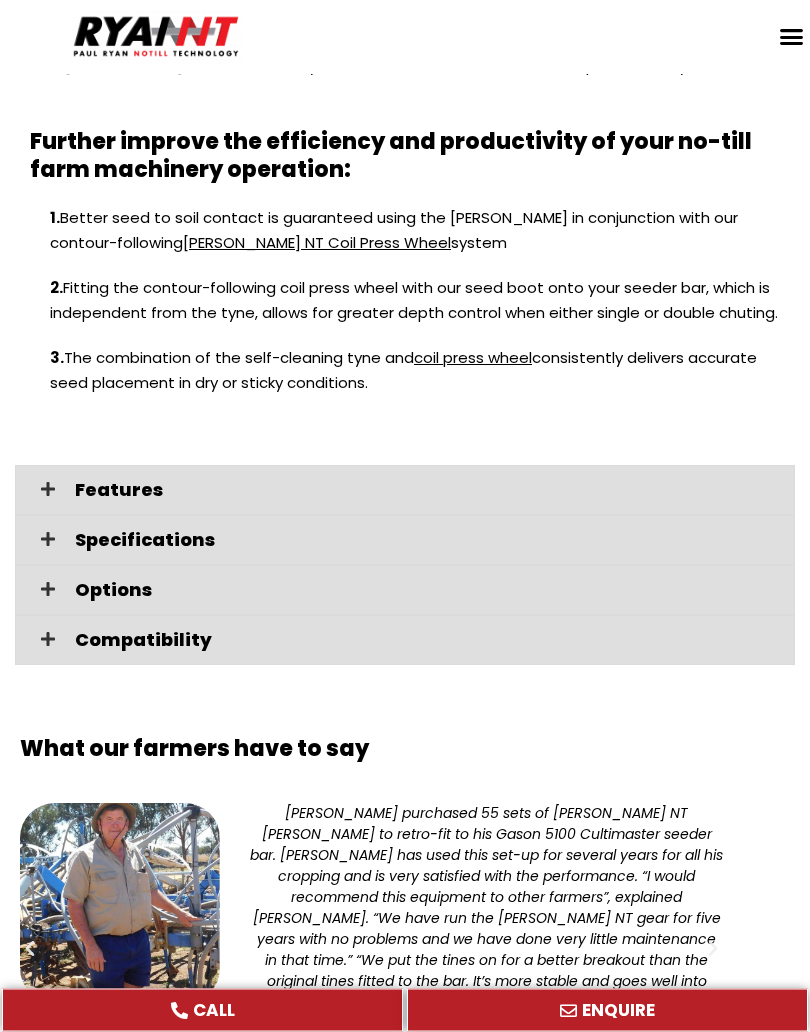 click on "Compatibility" at bounding box center [427, 641] 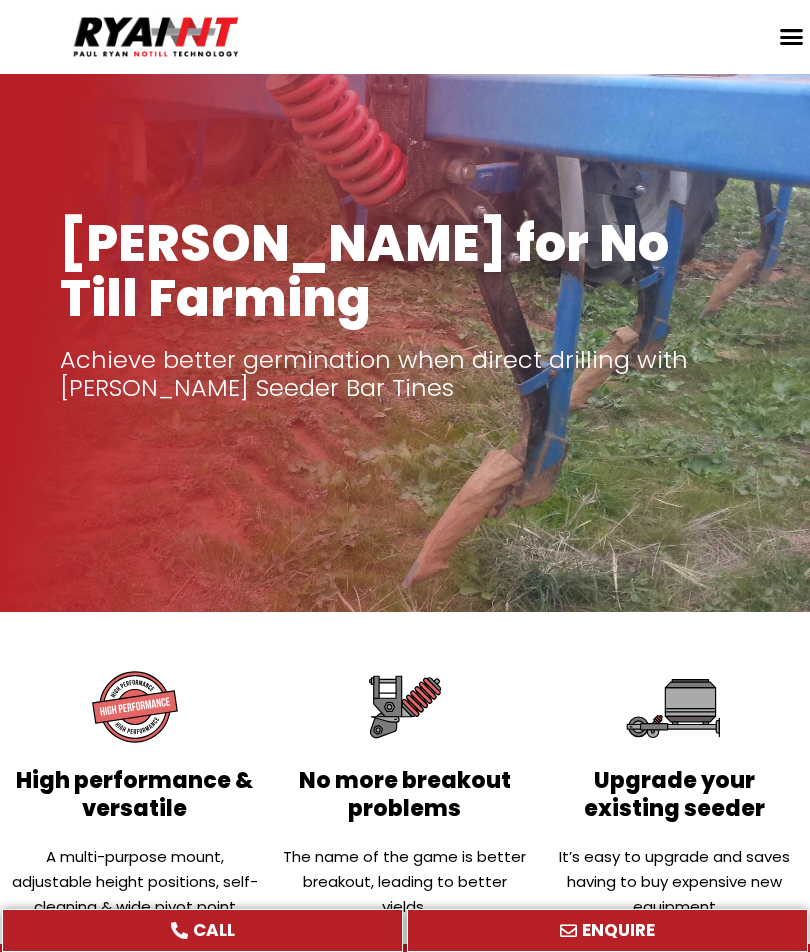 scroll, scrollTop: 0, scrollLeft: 0, axis: both 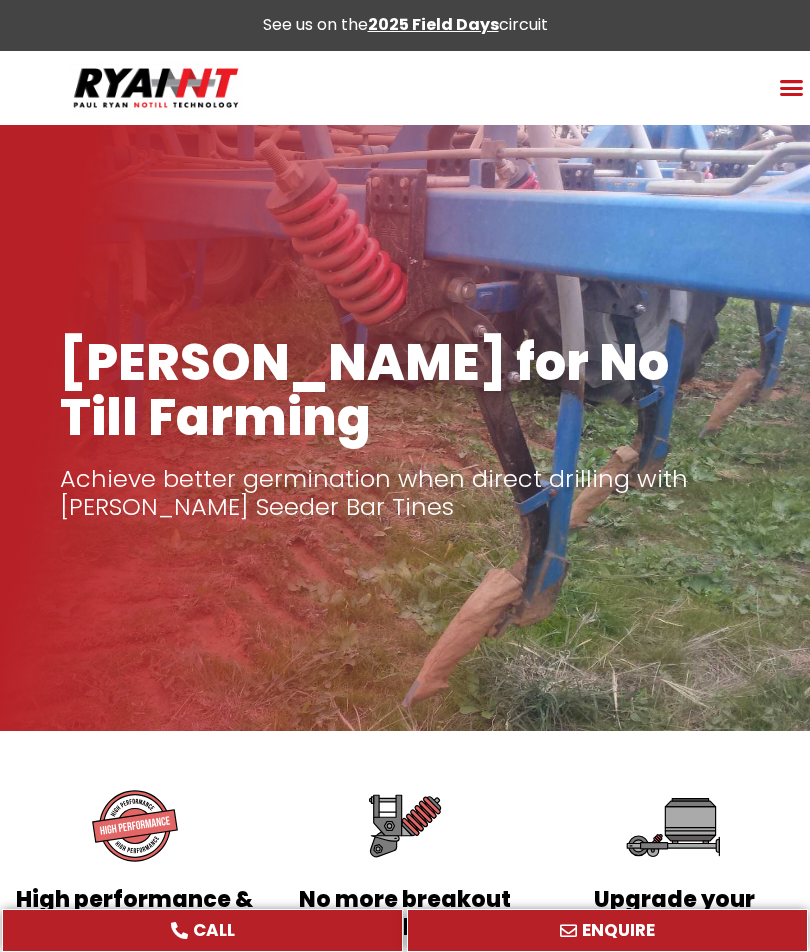 click 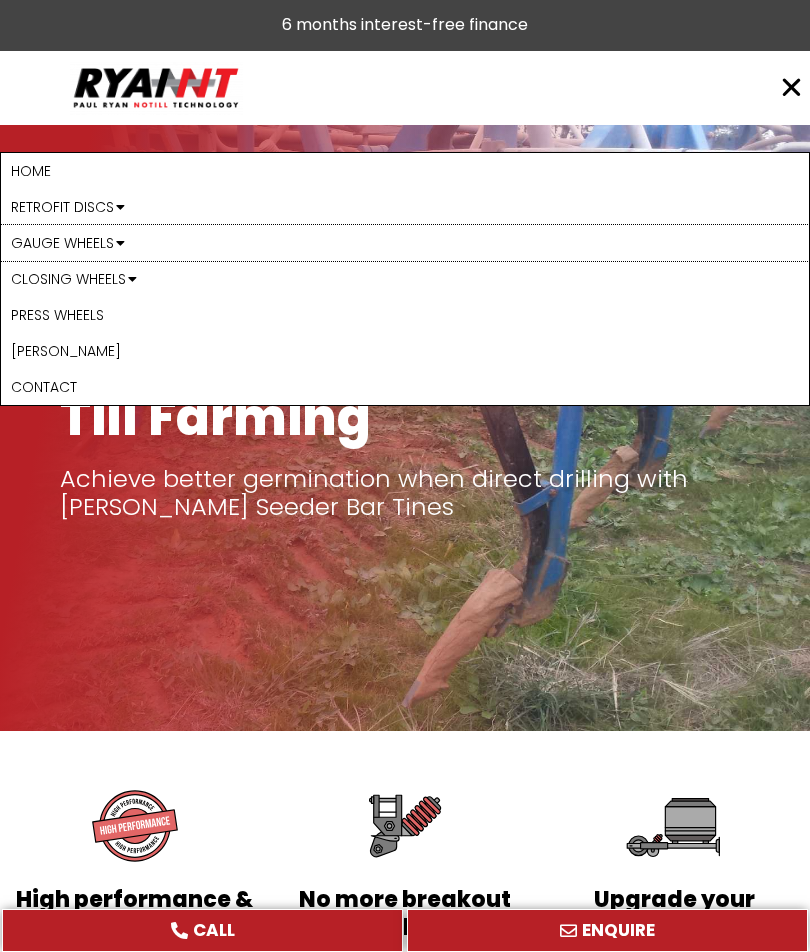 click on "Gauge Wheels" 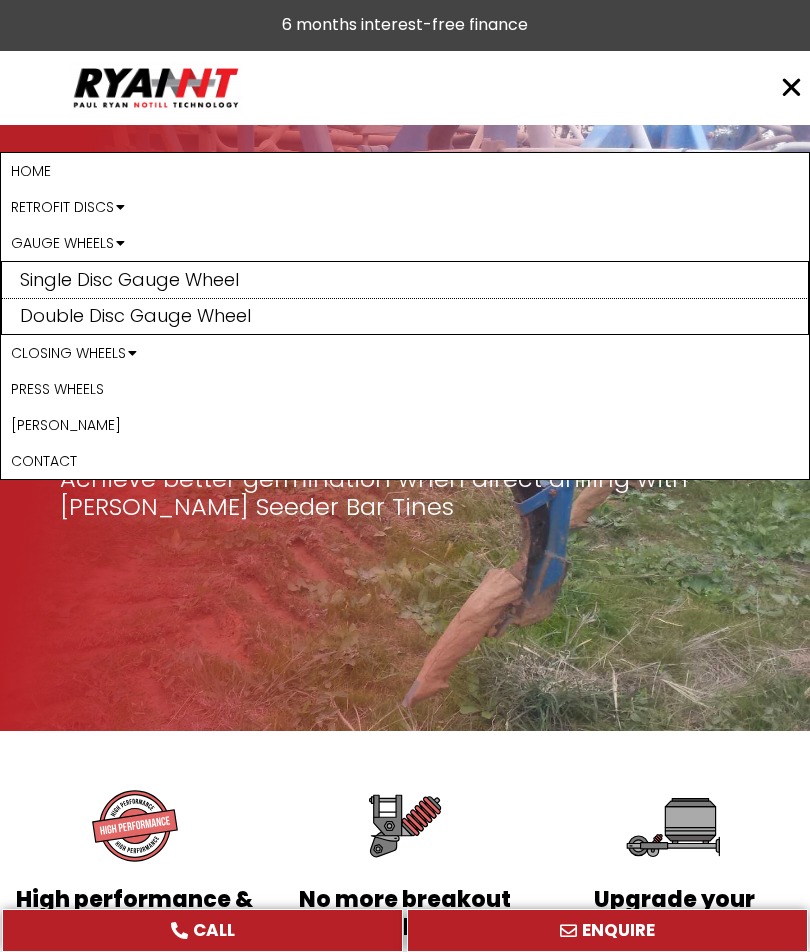 click on "Single Disc Gauge Wheel" 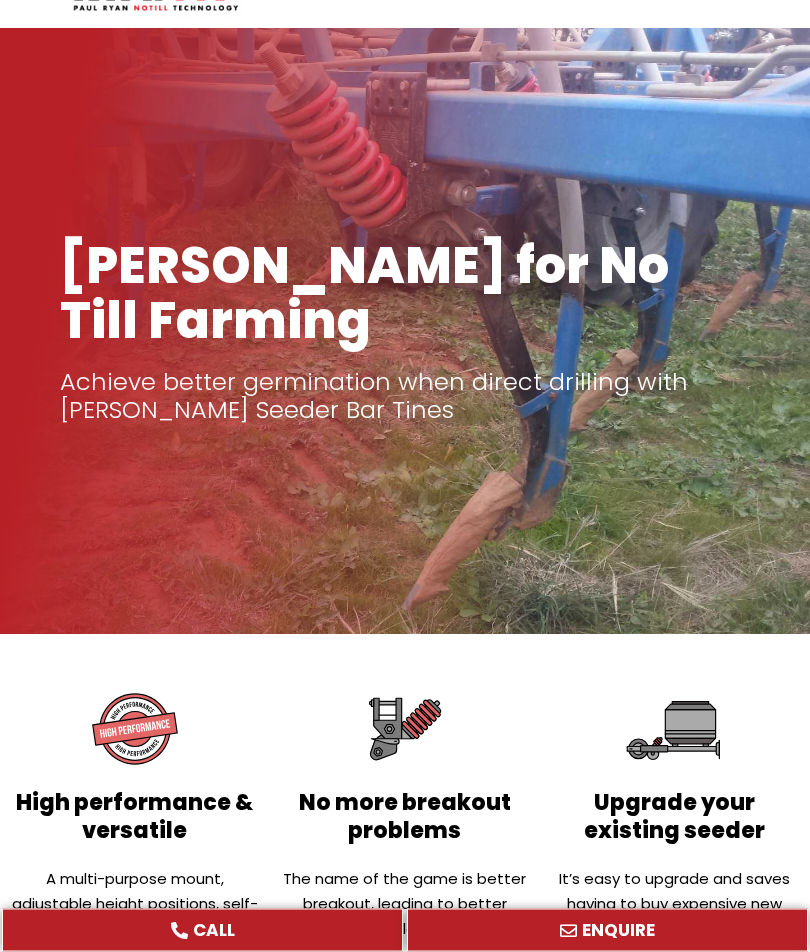 scroll, scrollTop: 0, scrollLeft: 0, axis: both 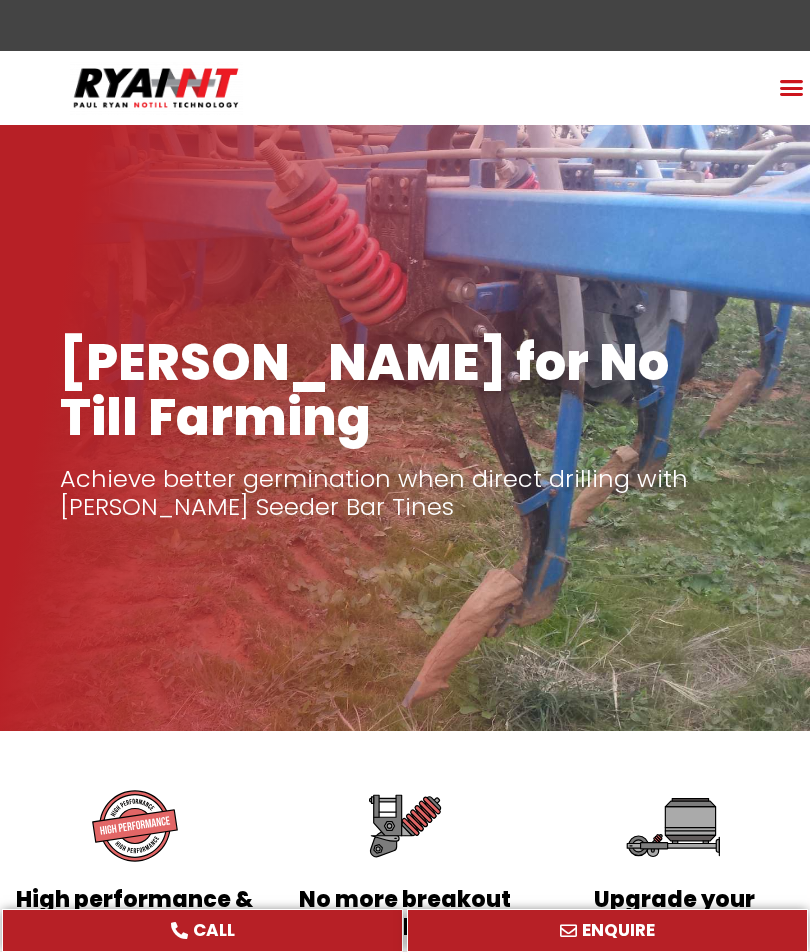 click 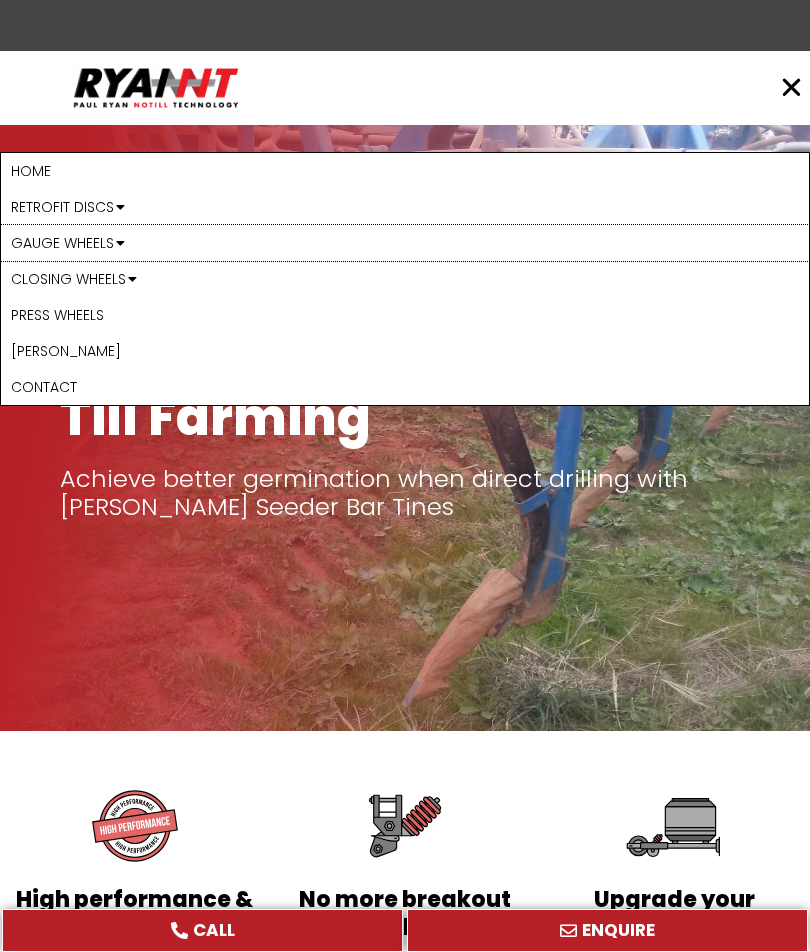 click on "Gauge Wheels" 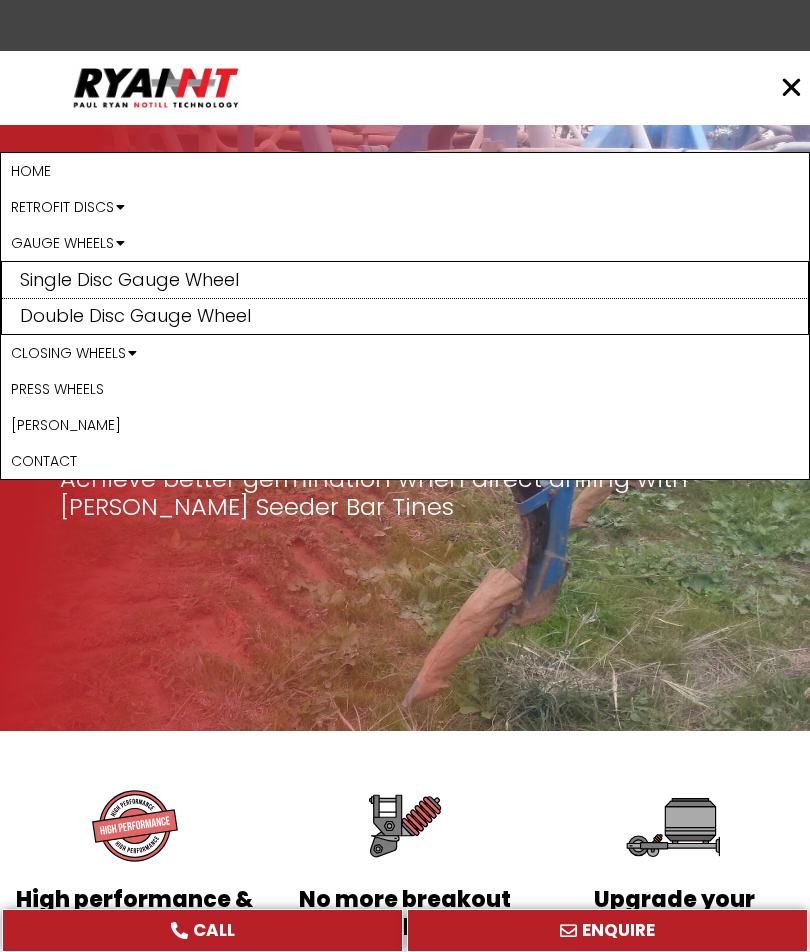 click on "Single Disc Gauge Wheel" 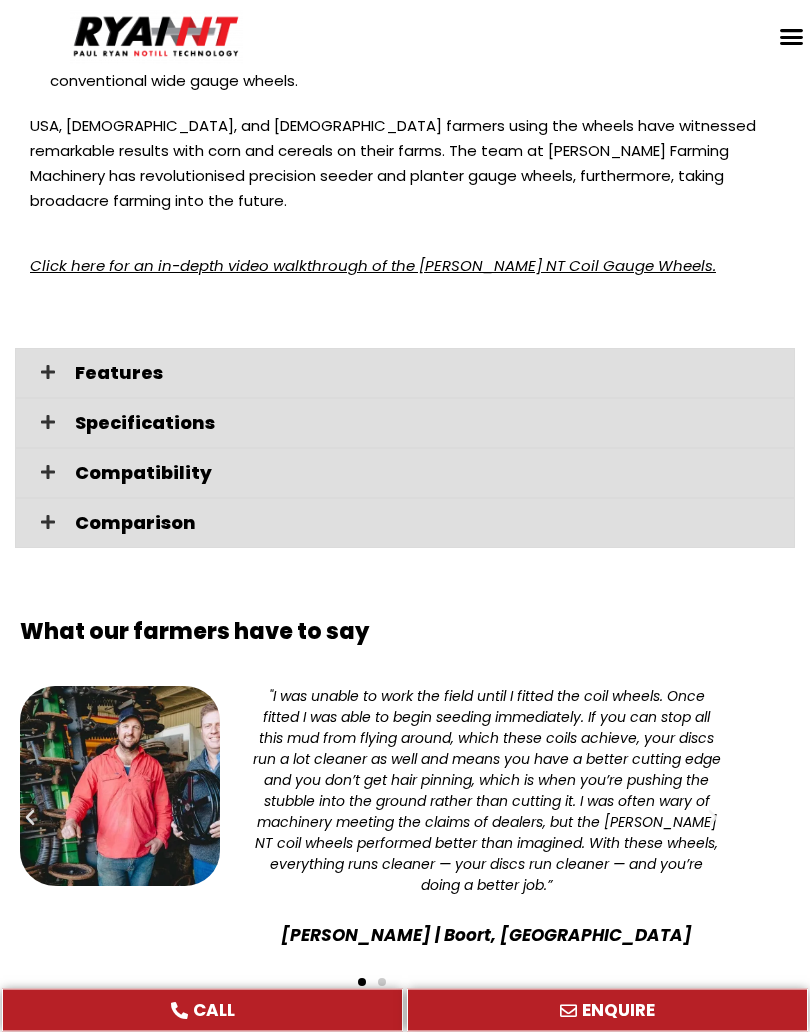 scroll, scrollTop: 3753, scrollLeft: 0, axis: vertical 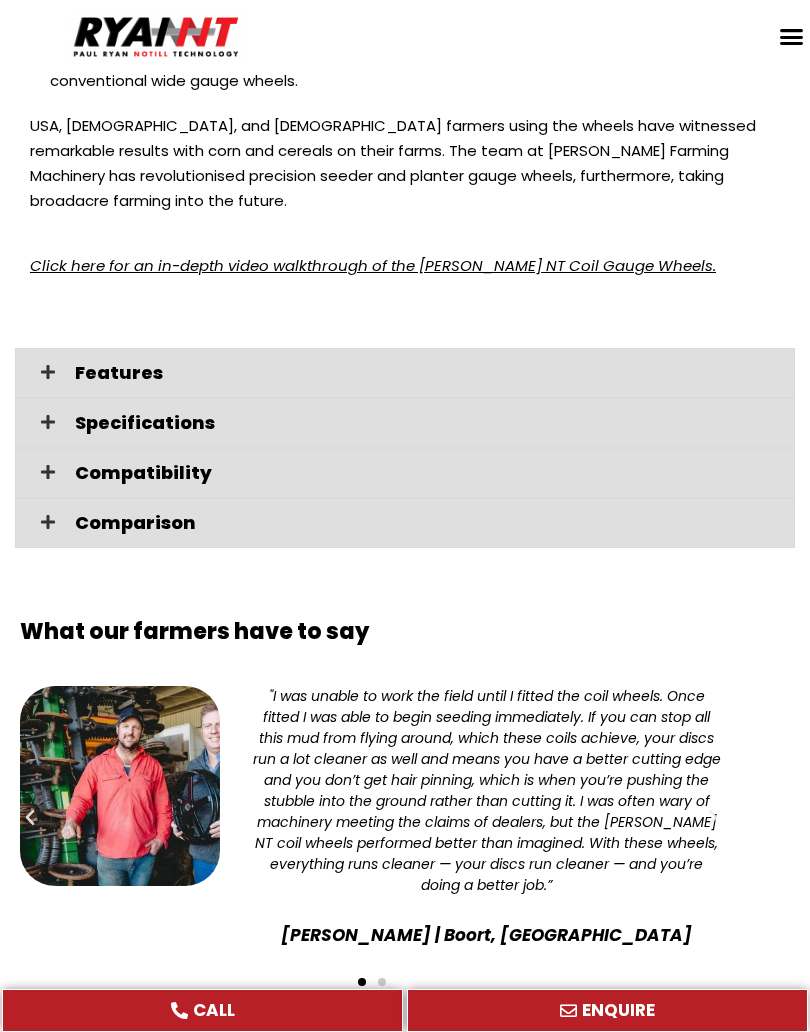 click on "Compatibility" at bounding box center (427, 473) 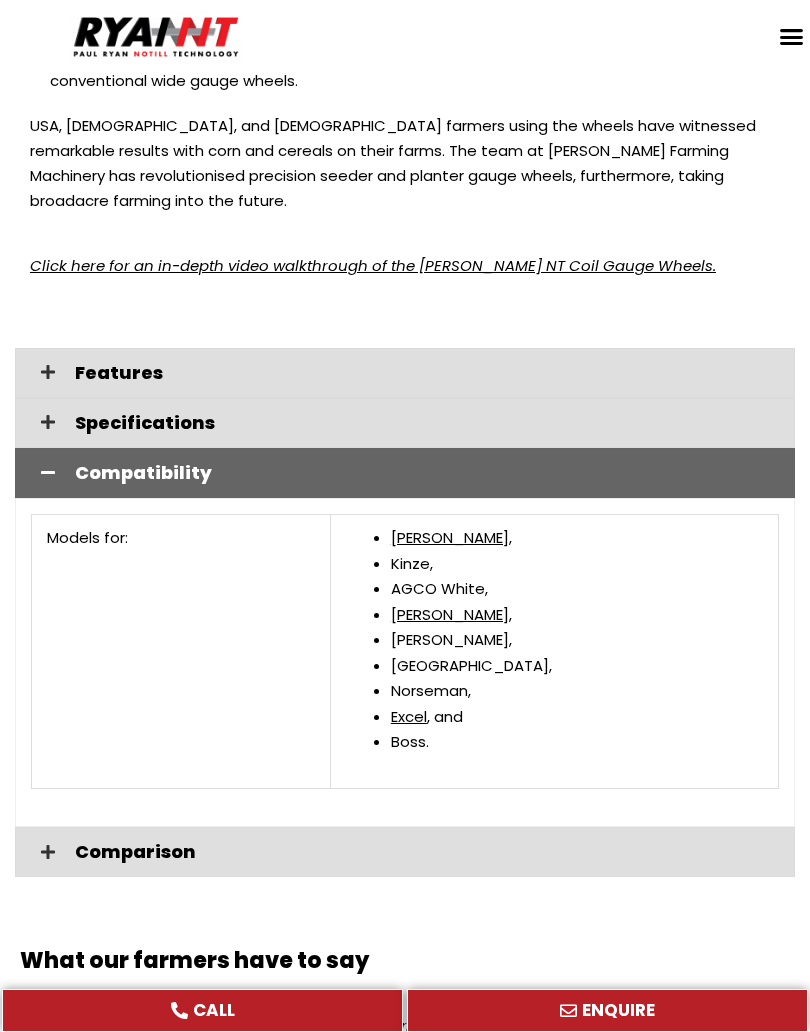 click on "Excel" at bounding box center [409, 716] 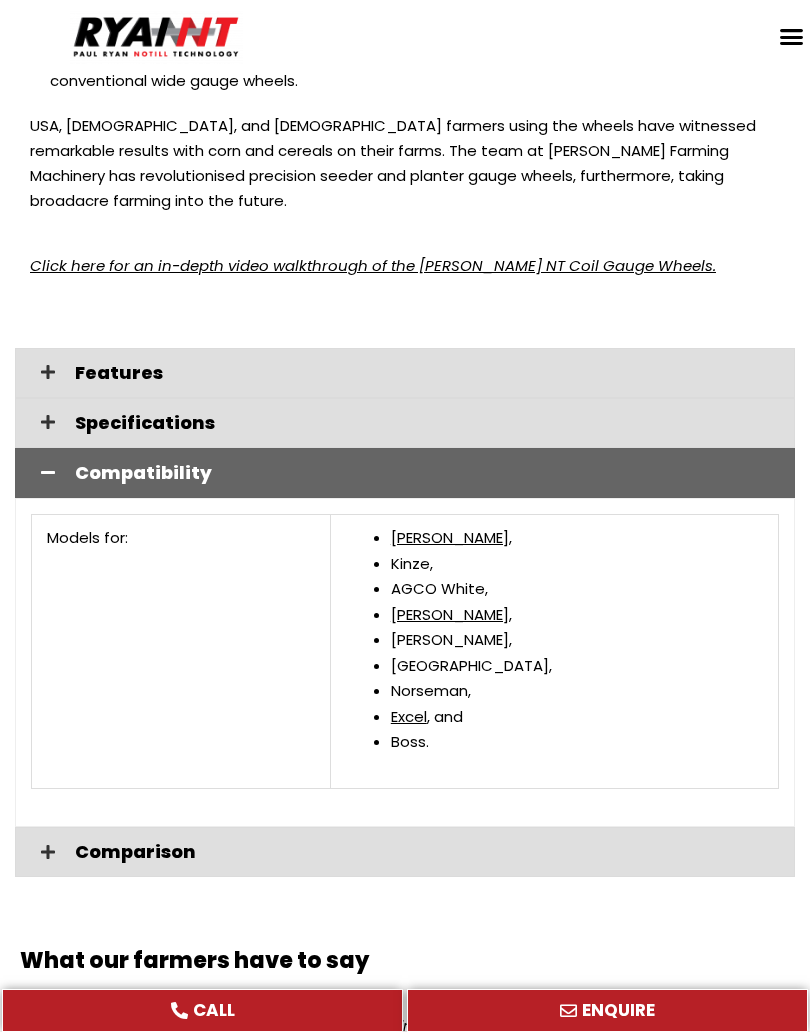 click on "Excel" at bounding box center (409, 716) 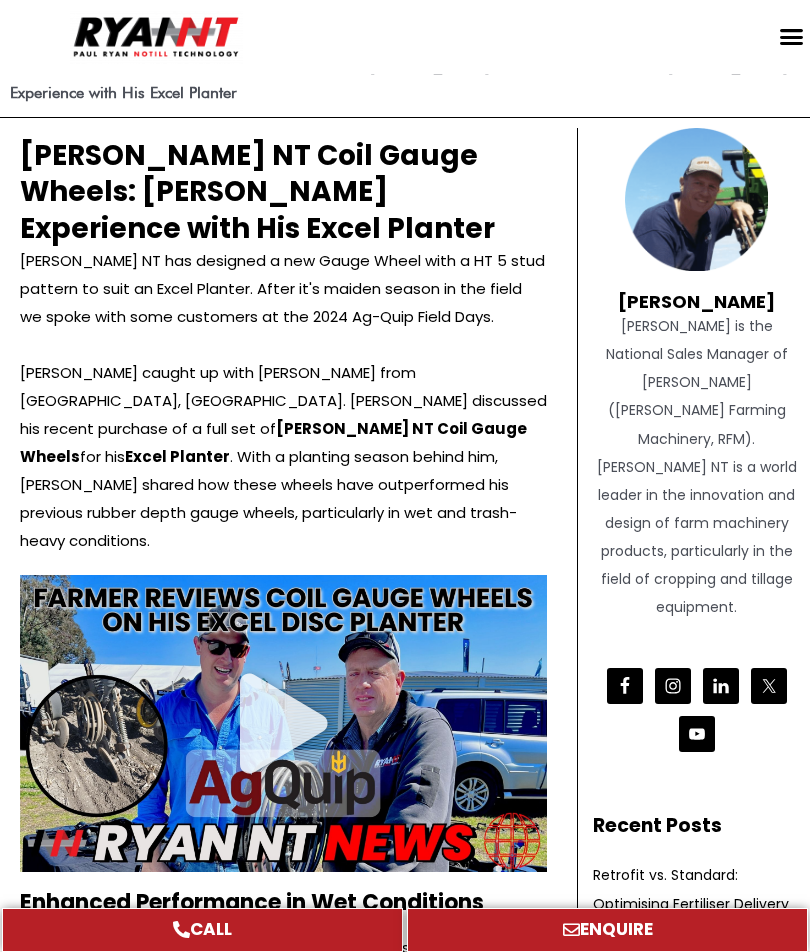scroll, scrollTop: 83, scrollLeft: 0, axis: vertical 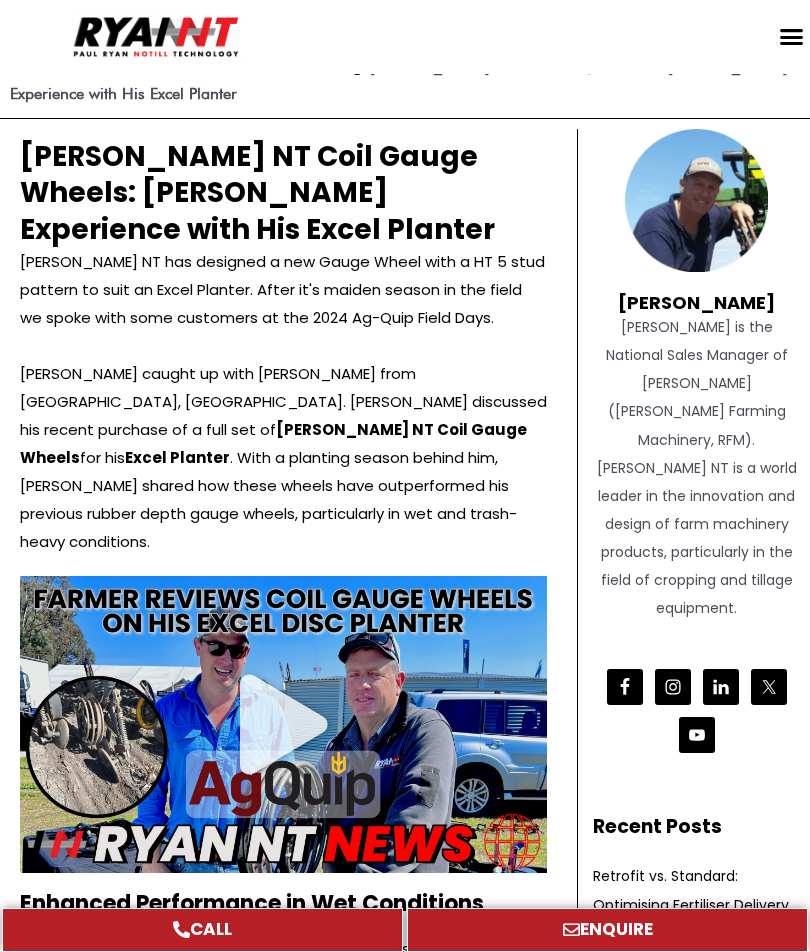 click at bounding box center (284, 725) 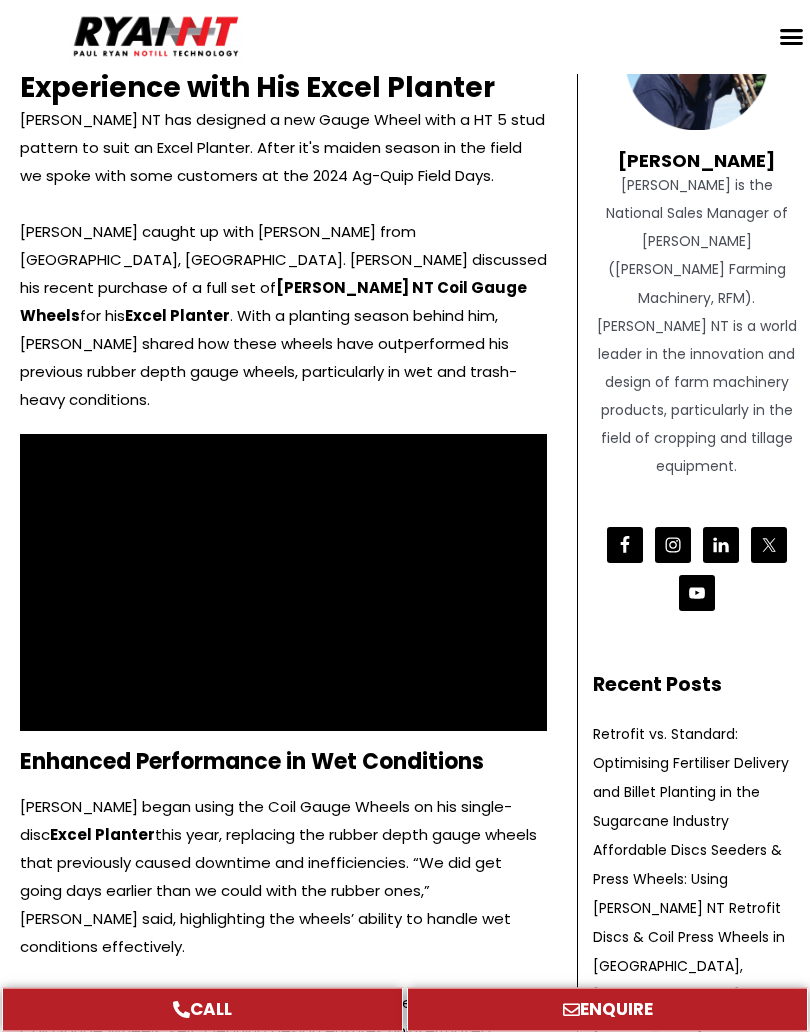 scroll, scrollTop: 225, scrollLeft: 0, axis: vertical 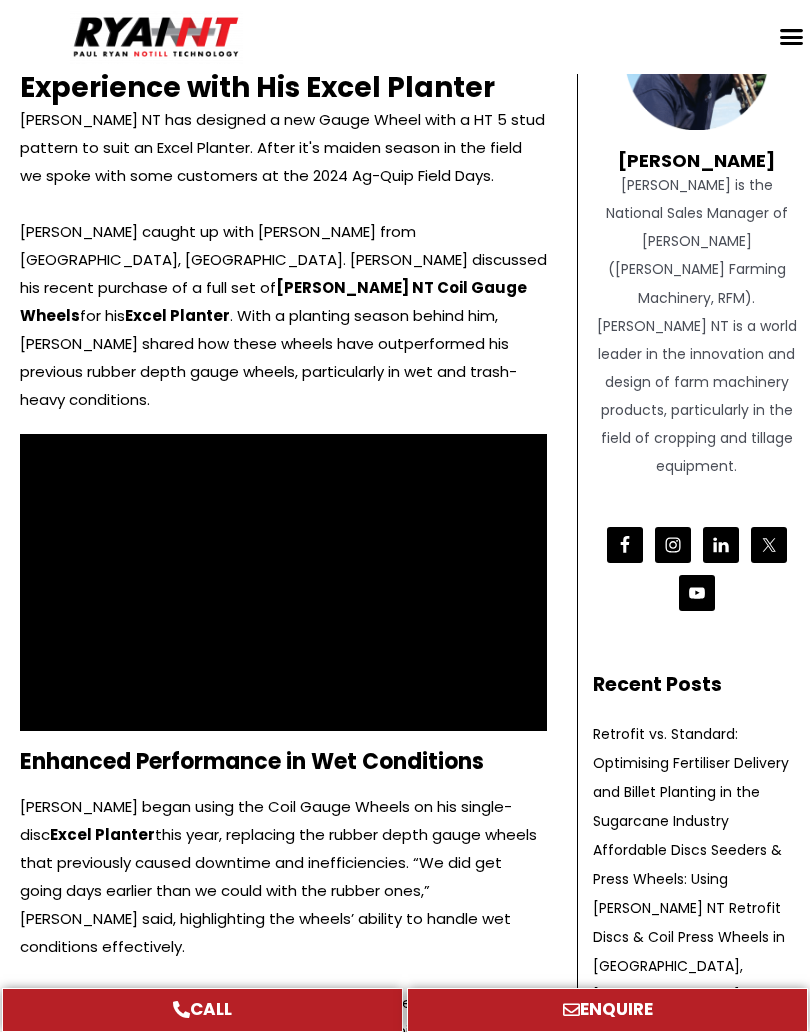 click on "Excel Planter" at bounding box center (102, 834) 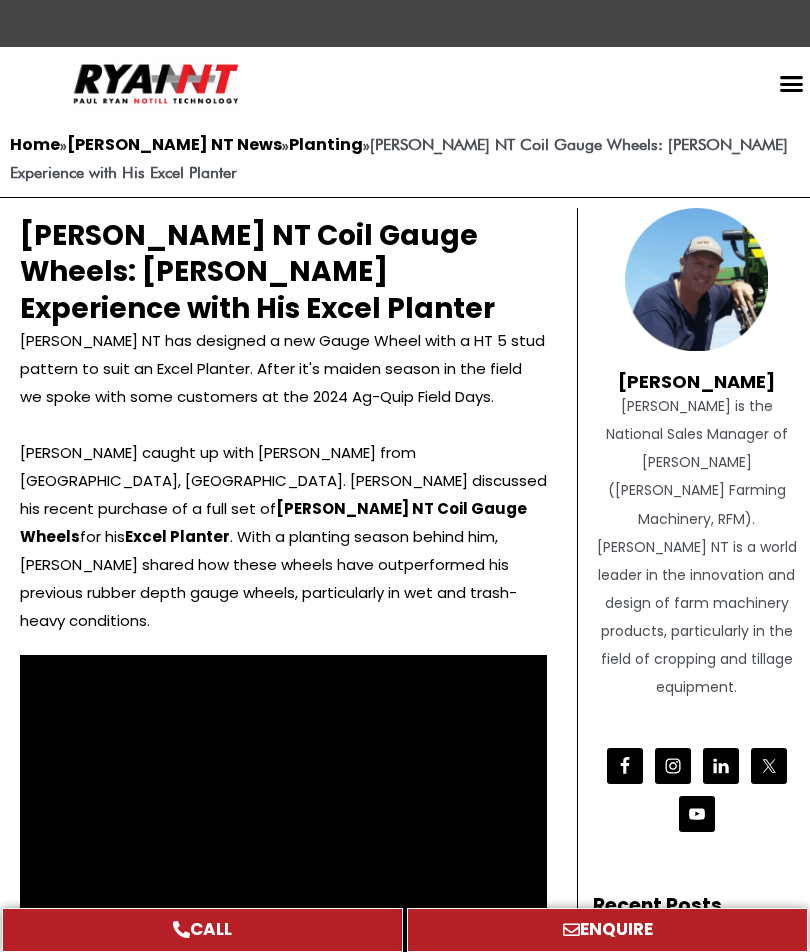 scroll, scrollTop: 0, scrollLeft: 0, axis: both 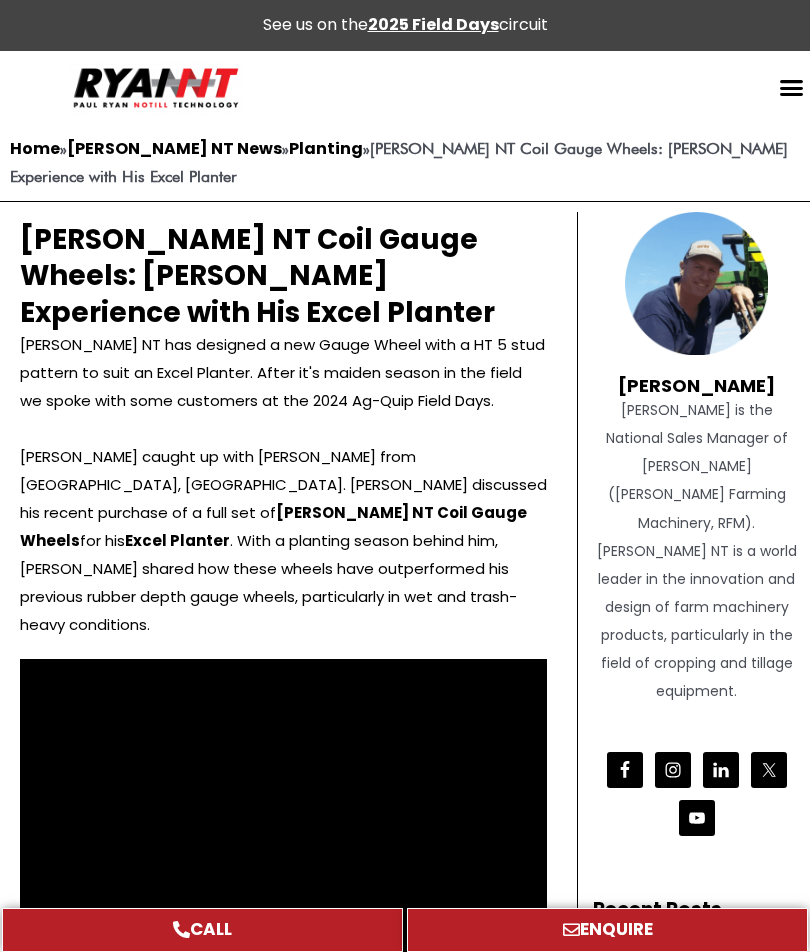 click on "RYAN NT has designed a new Gauge Wheel with a HT 5 stud pattern to suit an Excel Planter. After it's maiden season in the field we spoke with some customers at the 2024 Ag-Quip Field Days." at bounding box center (283, 373) 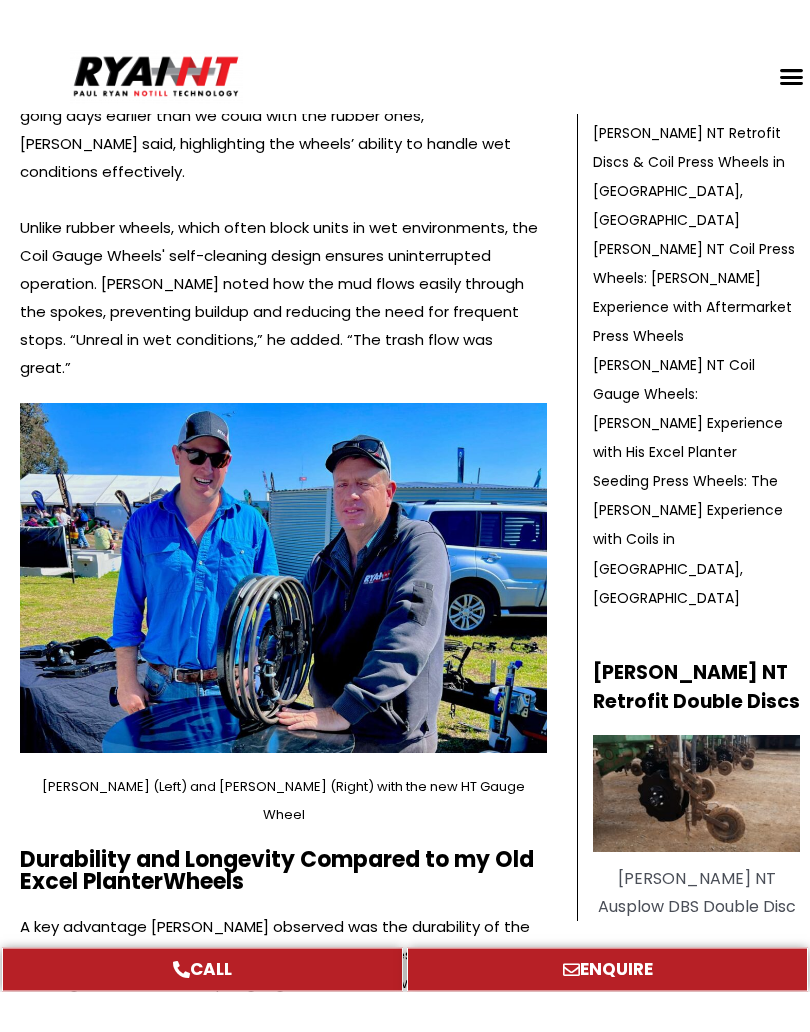 scroll, scrollTop: 1042, scrollLeft: 0, axis: vertical 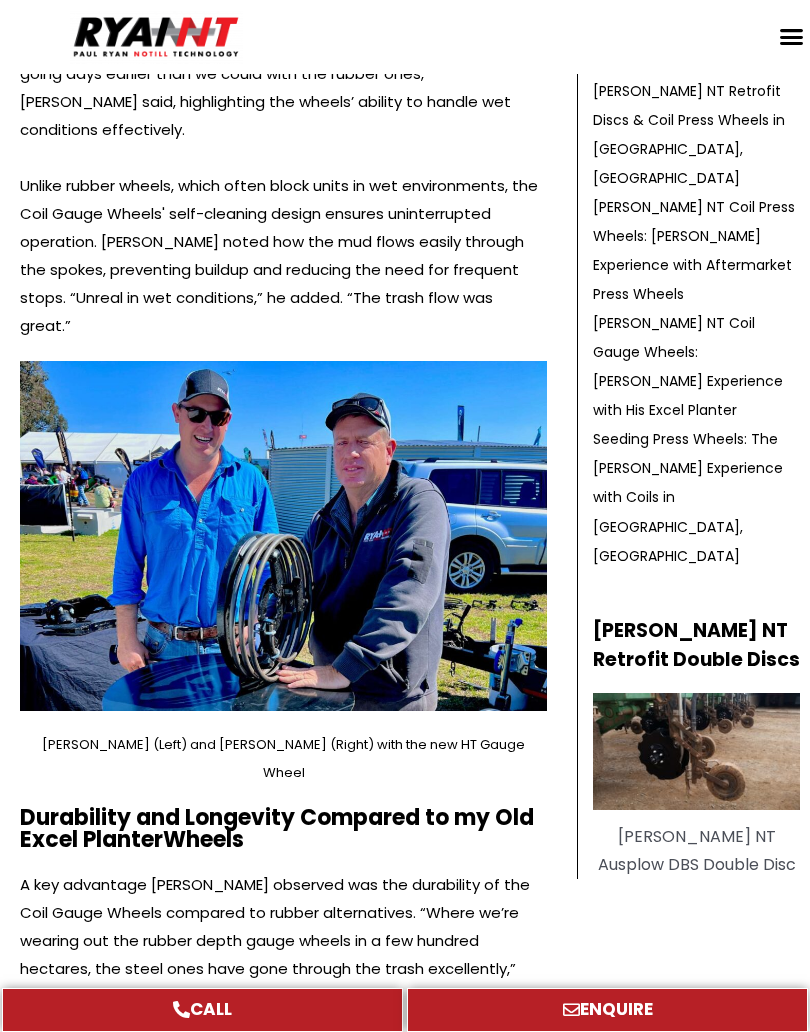 click at bounding box center [283, 536] 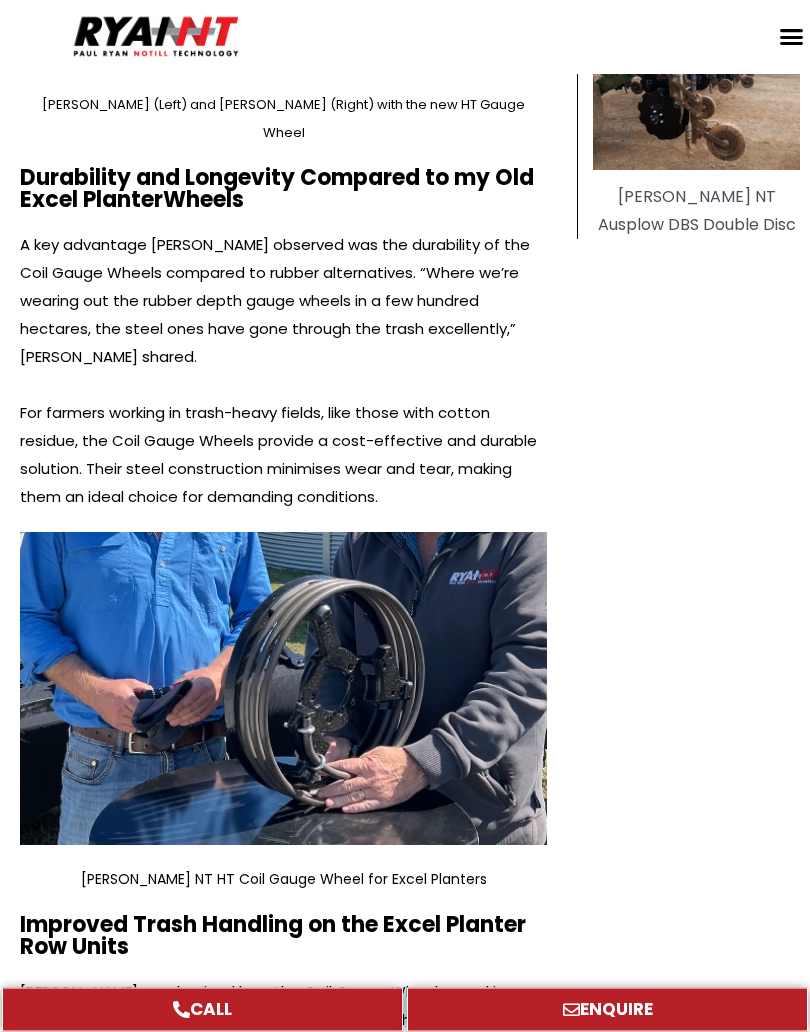 scroll, scrollTop: 1815, scrollLeft: 0, axis: vertical 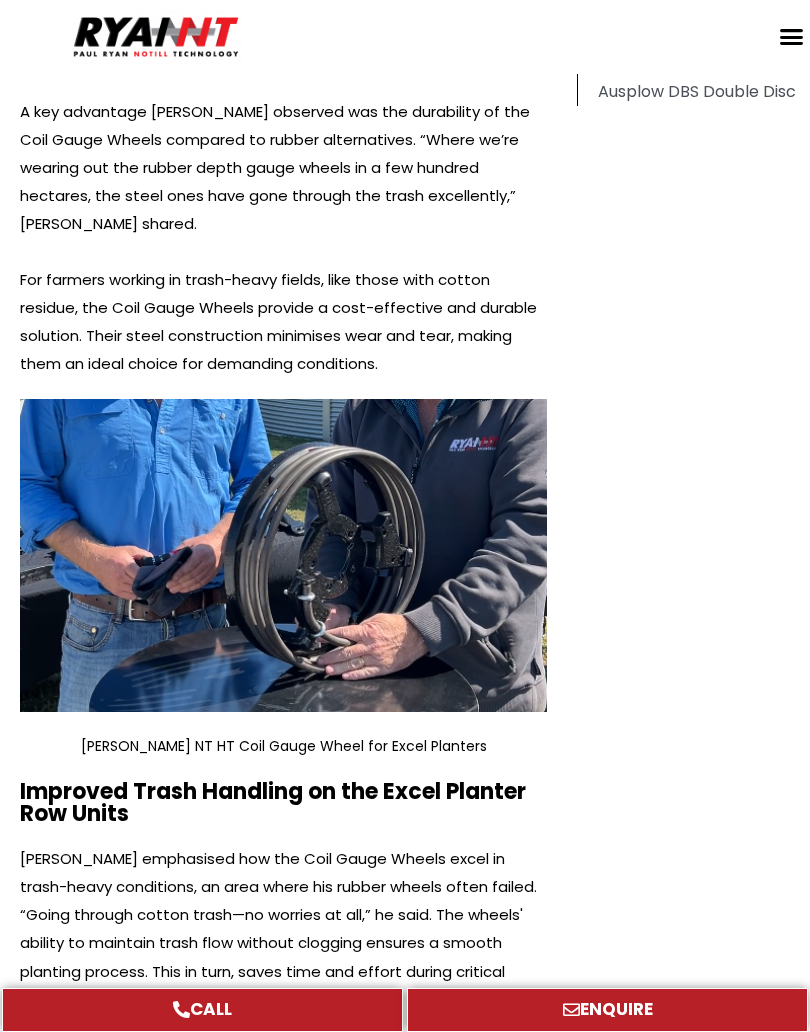 click at bounding box center [283, 556] 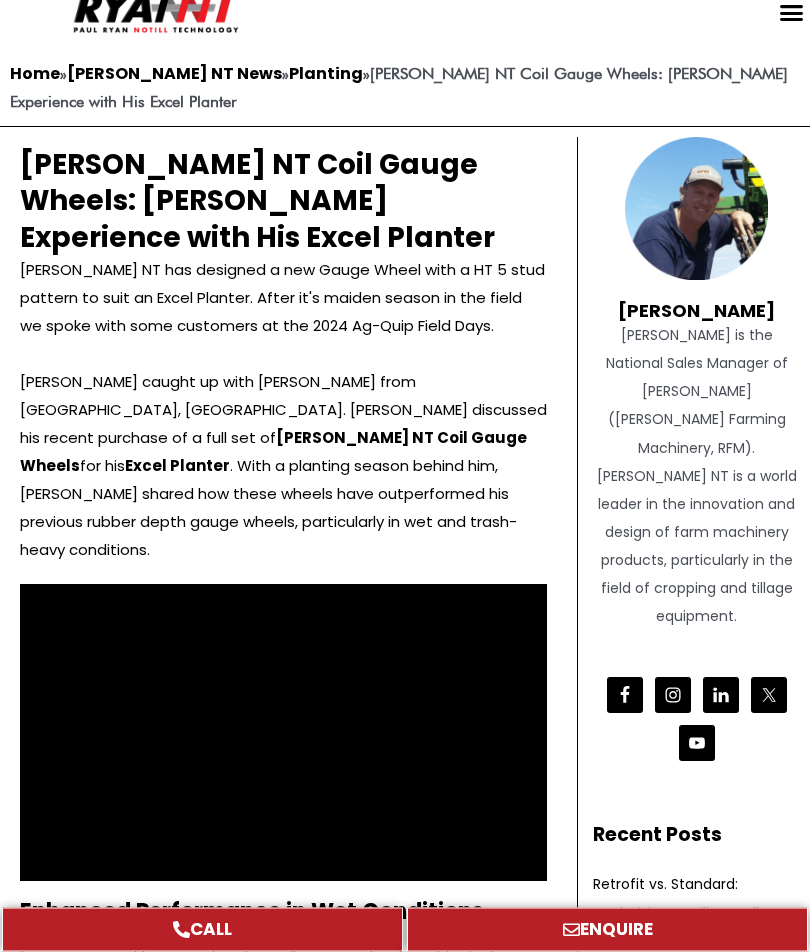 scroll, scrollTop: 0, scrollLeft: 0, axis: both 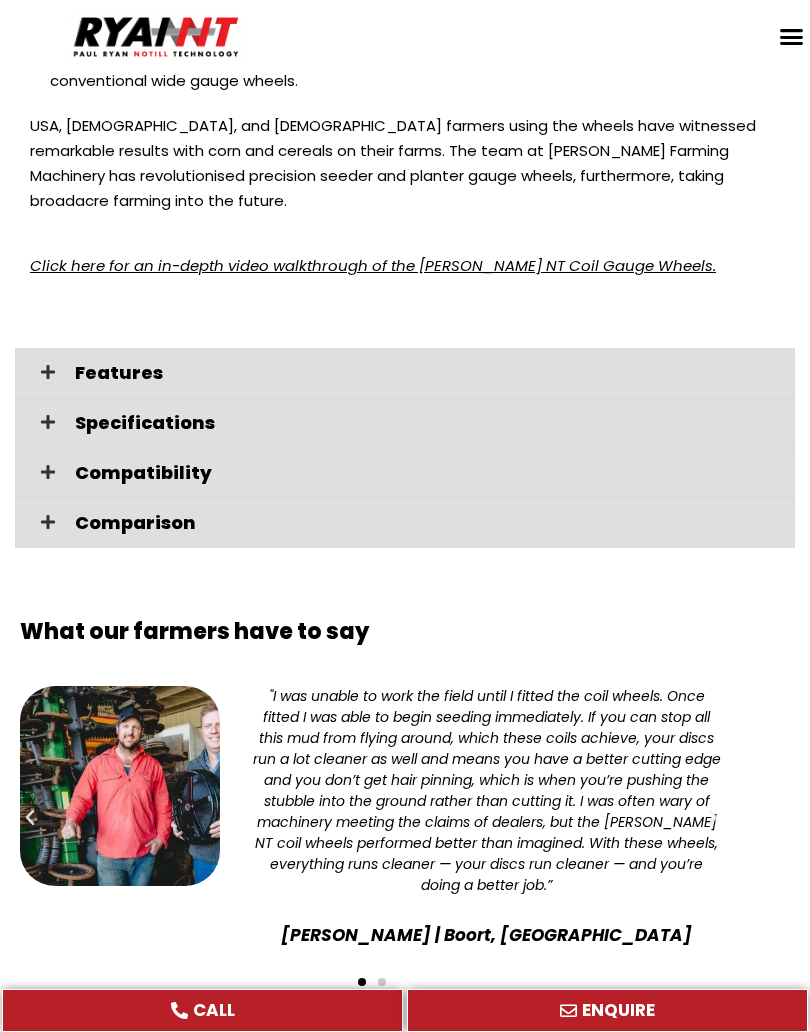 click at bounding box center [713, 818] 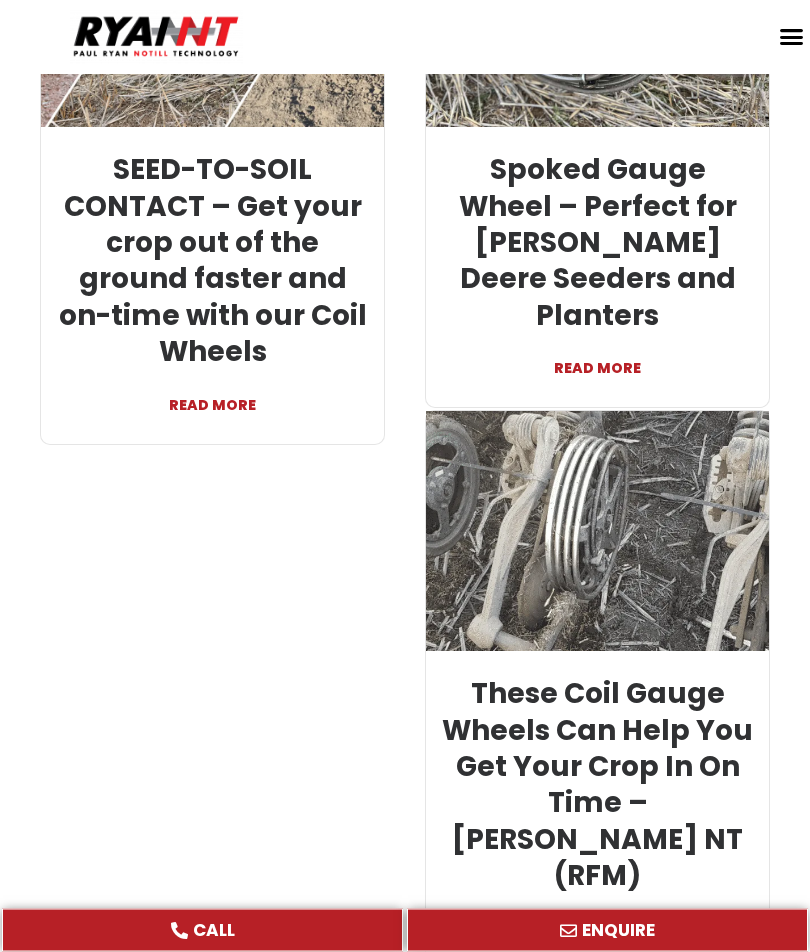 scroll, scrollTop: 5813, scrollLeft: 0, axis: vertical 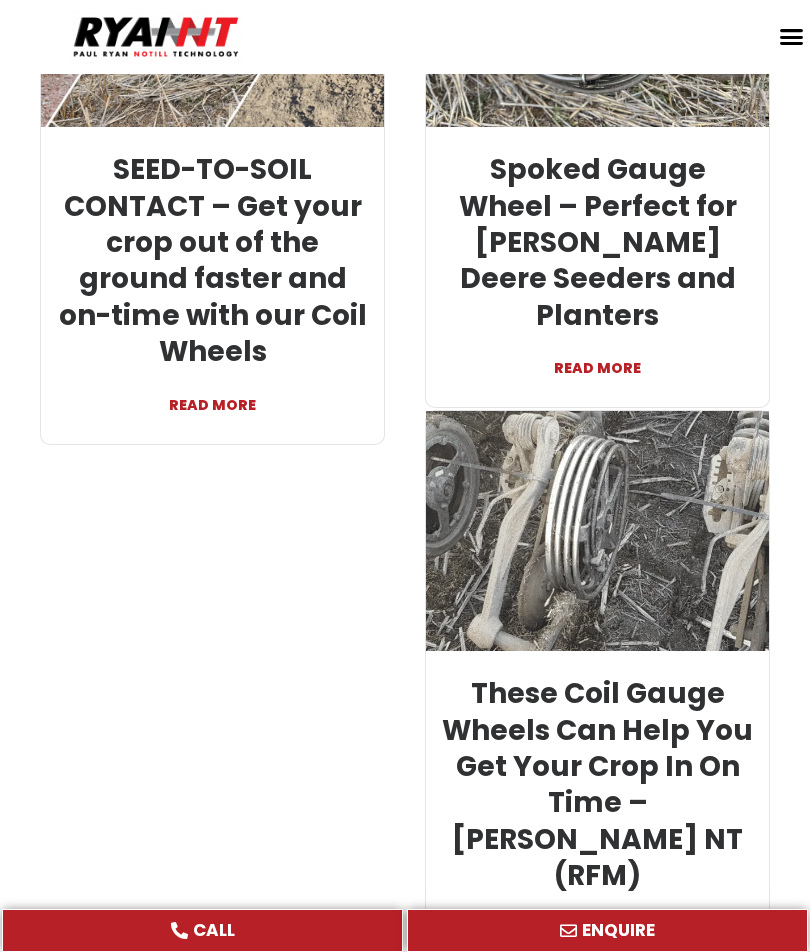click on "READ MORE" at bounding box center (597, 919) 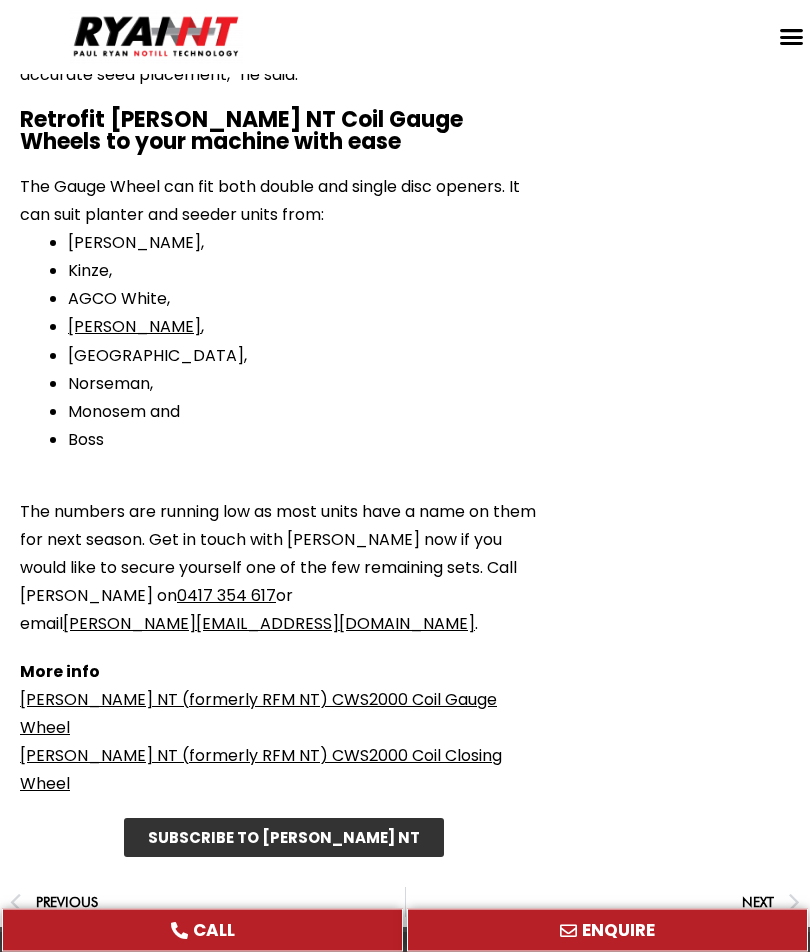 scroll, scrollTop: 3871, scrollLeft: 0, axis: vertical 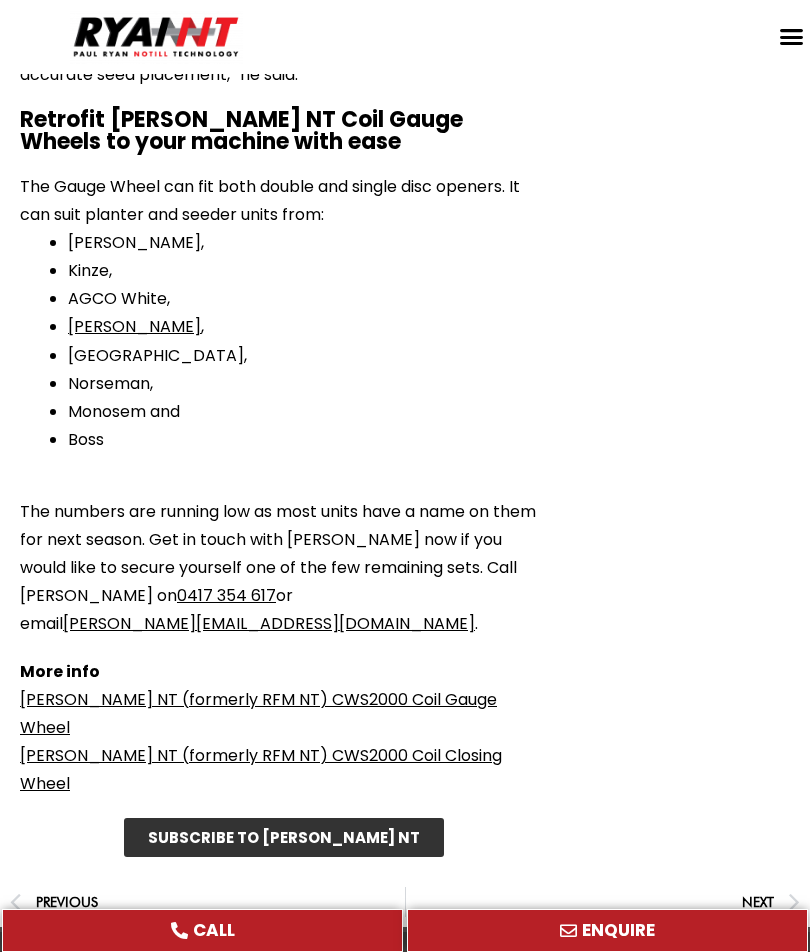 click on "[PERSON_NAME] NT (formerly RFM NT) CWS2000 Coil Gauge Wheel" at bounding box center (258, 713) 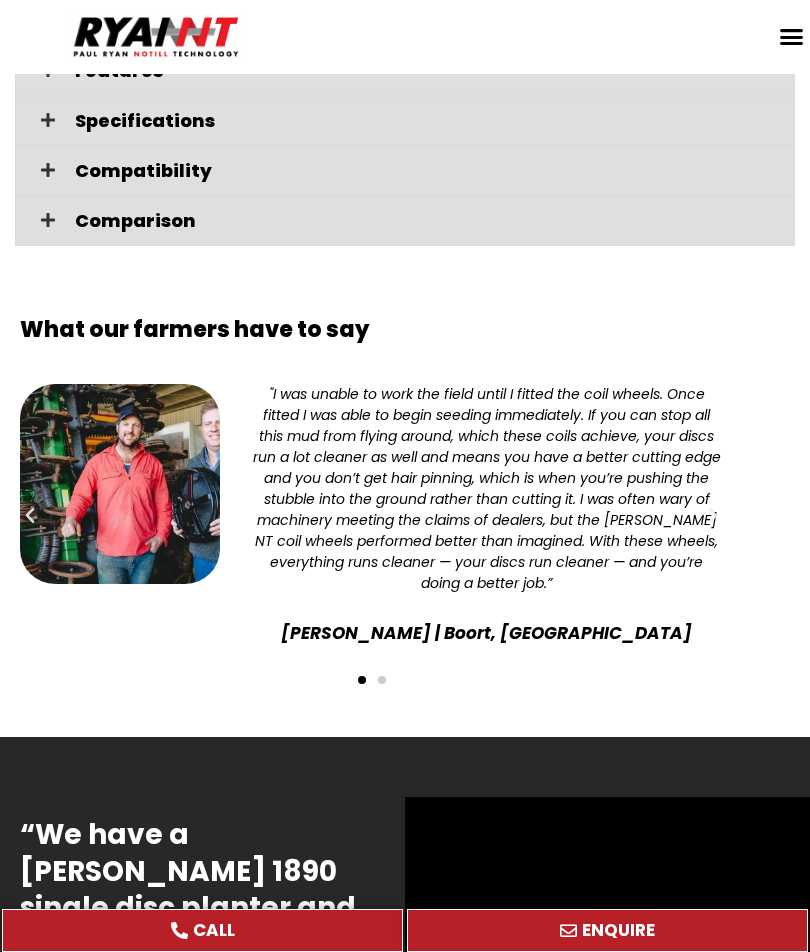scroll, scrollTop: 4170, scrollLeft: 0, axis: vertical 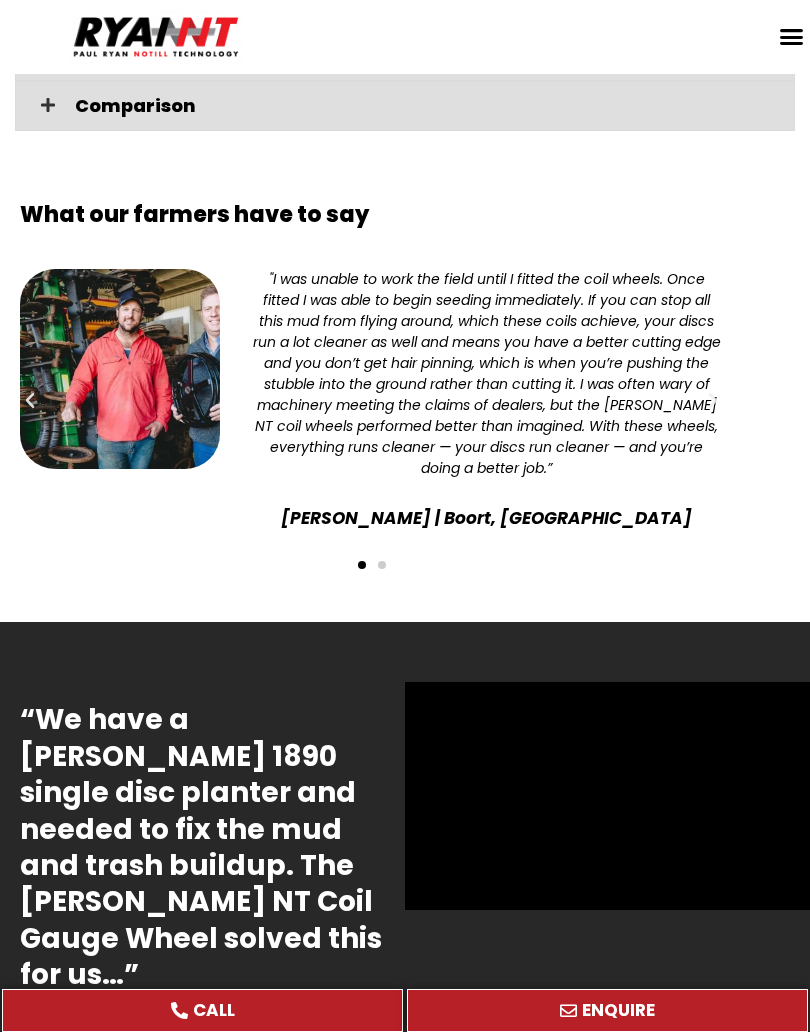 click at bounding box center [371, 563] 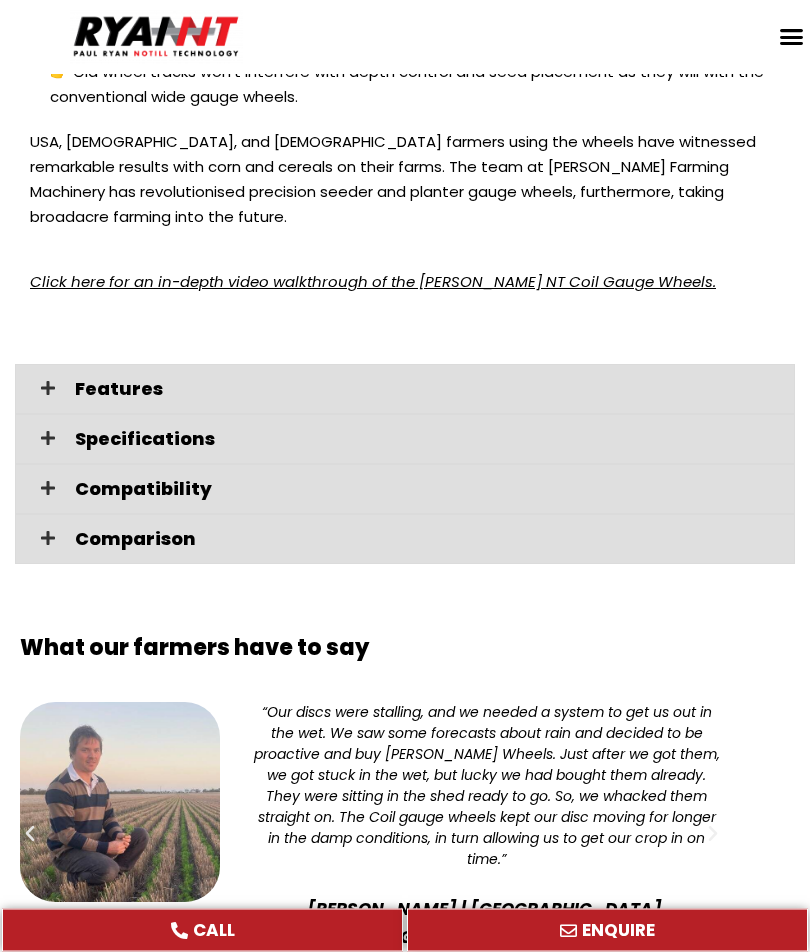 scroll, scrollTop: 3737, scrollLeft: 0, axis: vertical 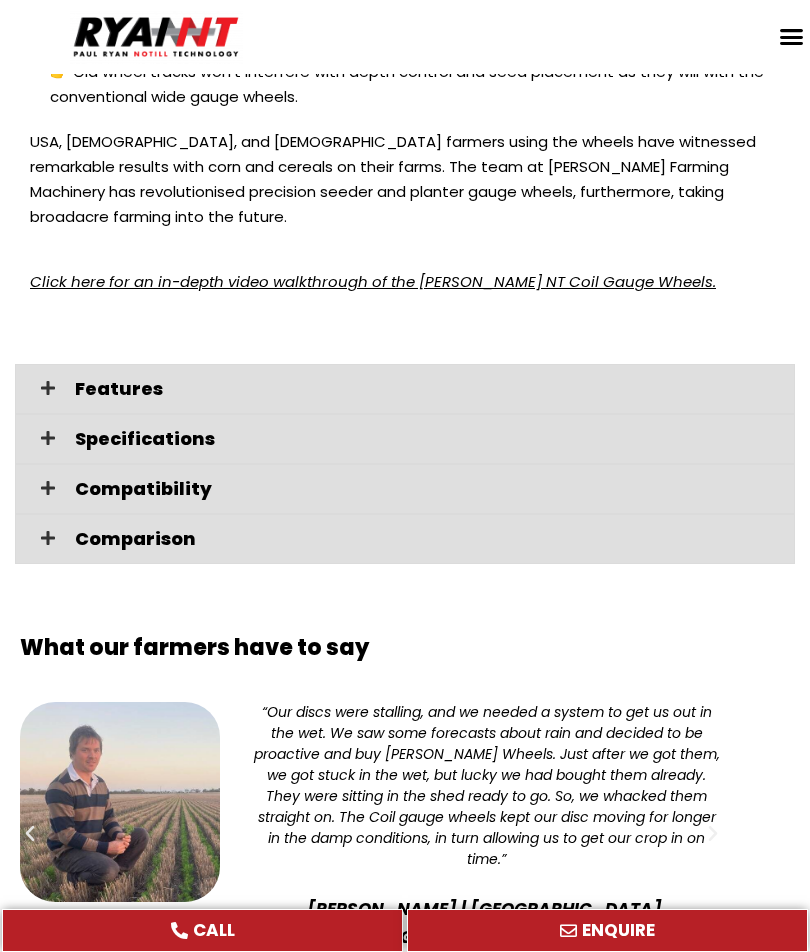 click on "Comparison" at bounding box center [427, 539] 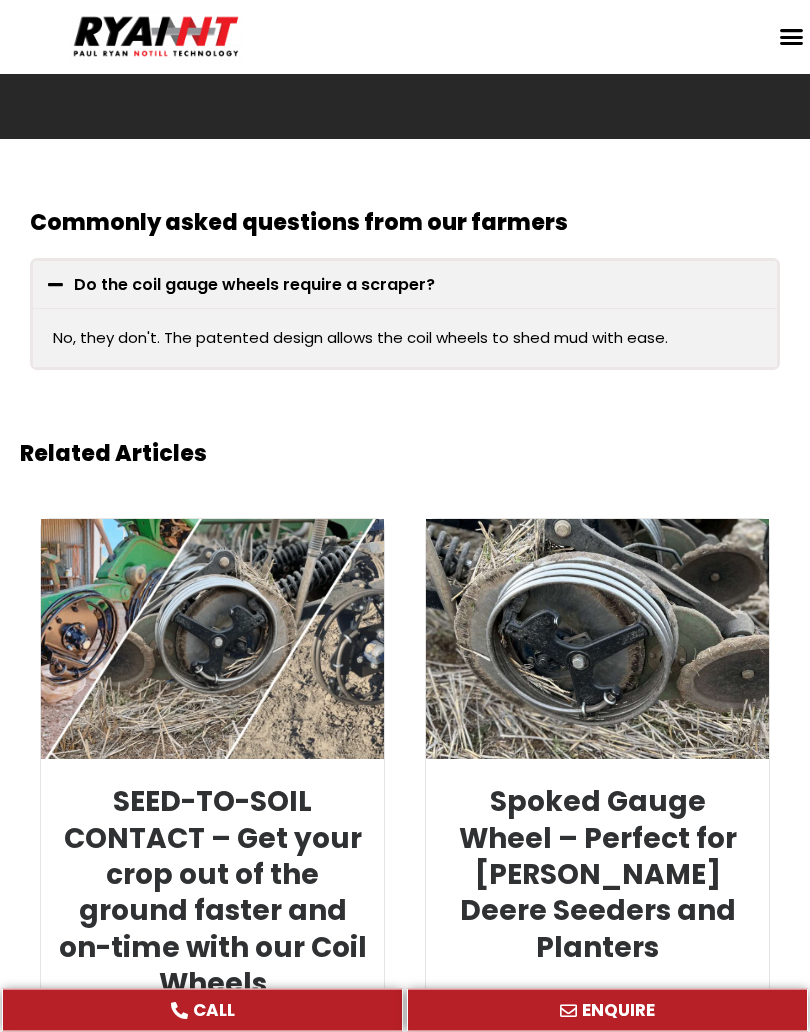 scroll, scrollTop: 5660, scrollLeft: 0, axis: vertical 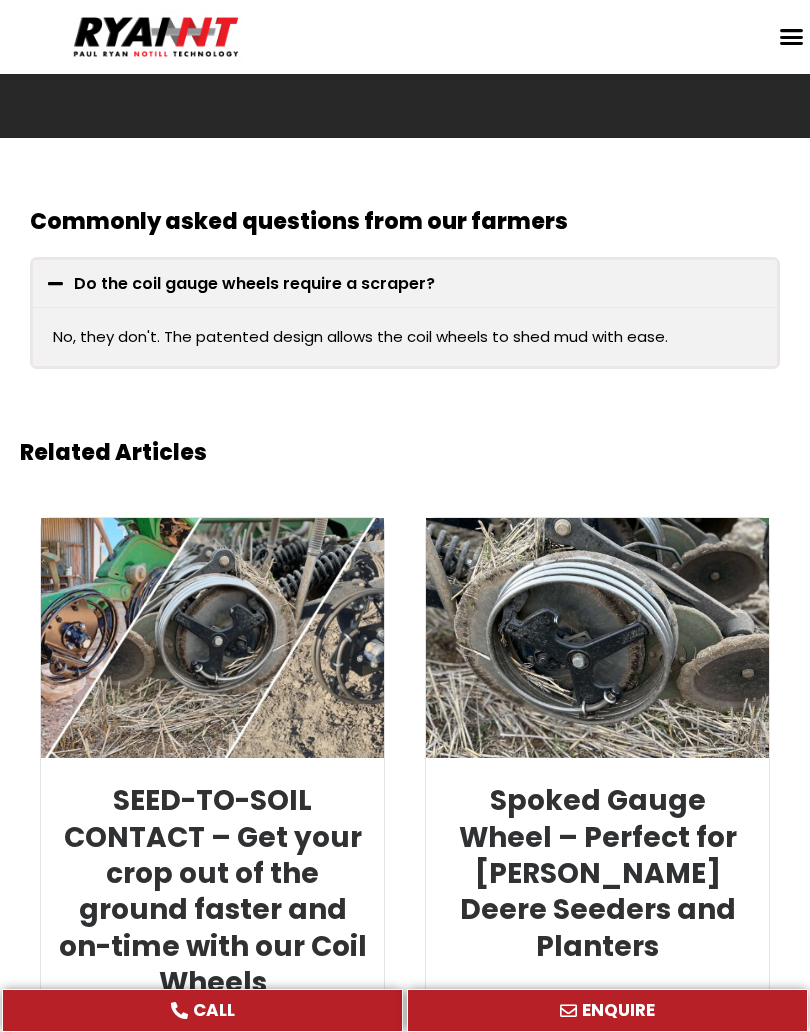 click on "READ MORE" at bounding box center [212, 1026] 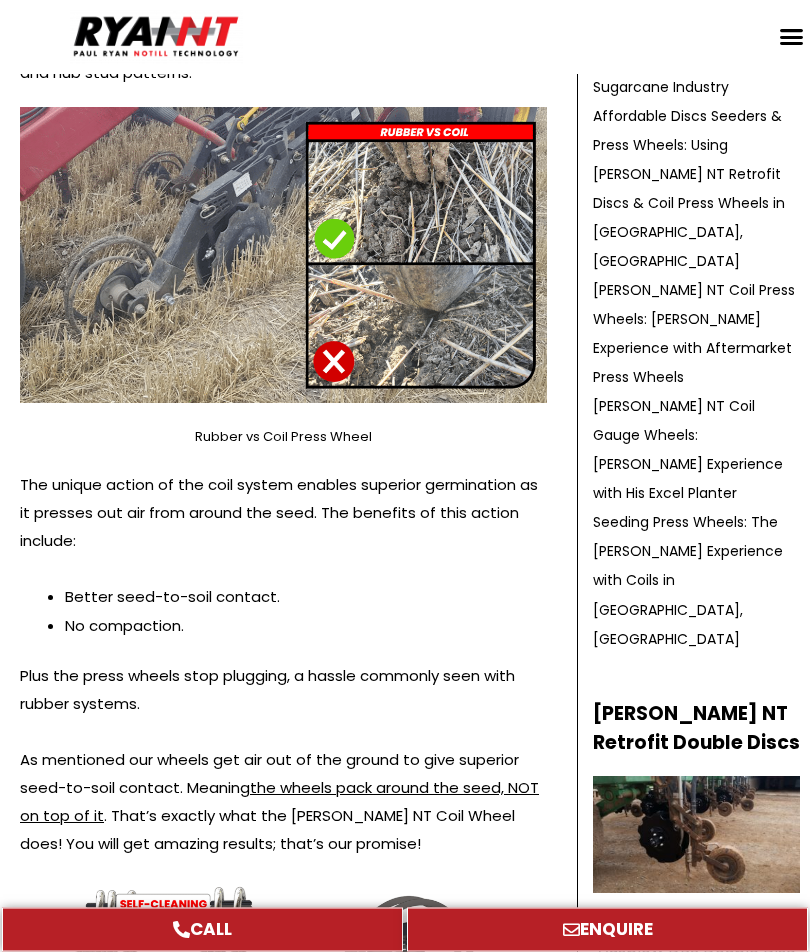 scroll, scrollTop: 0, scrollLeft: 0, axis: both 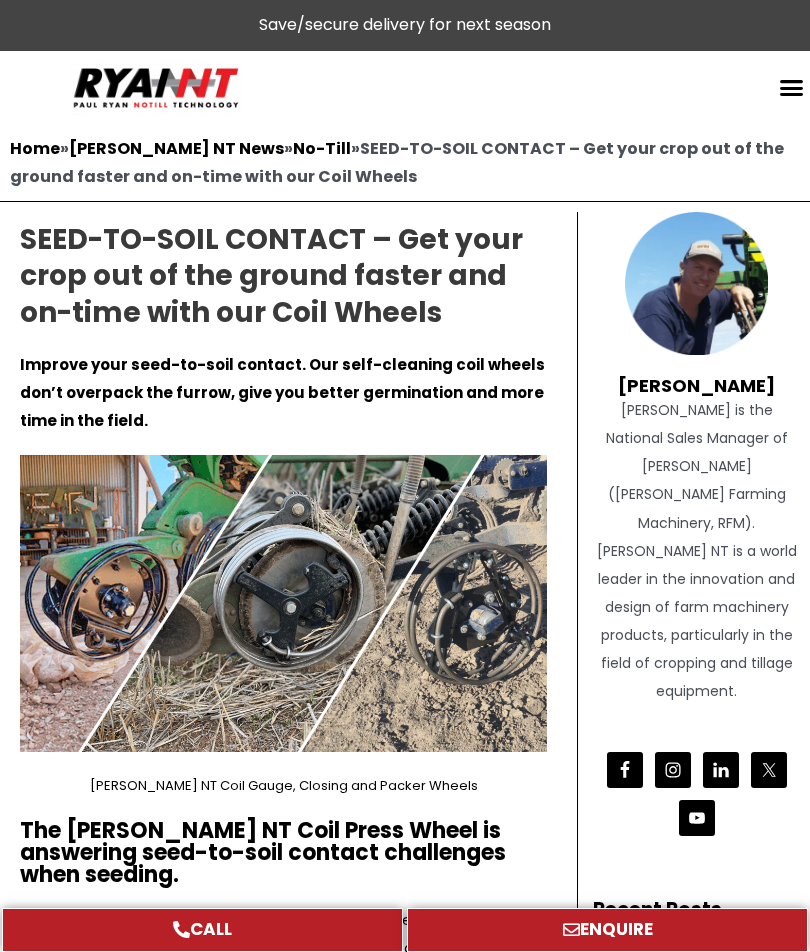 click at bounding box center [283, 603] 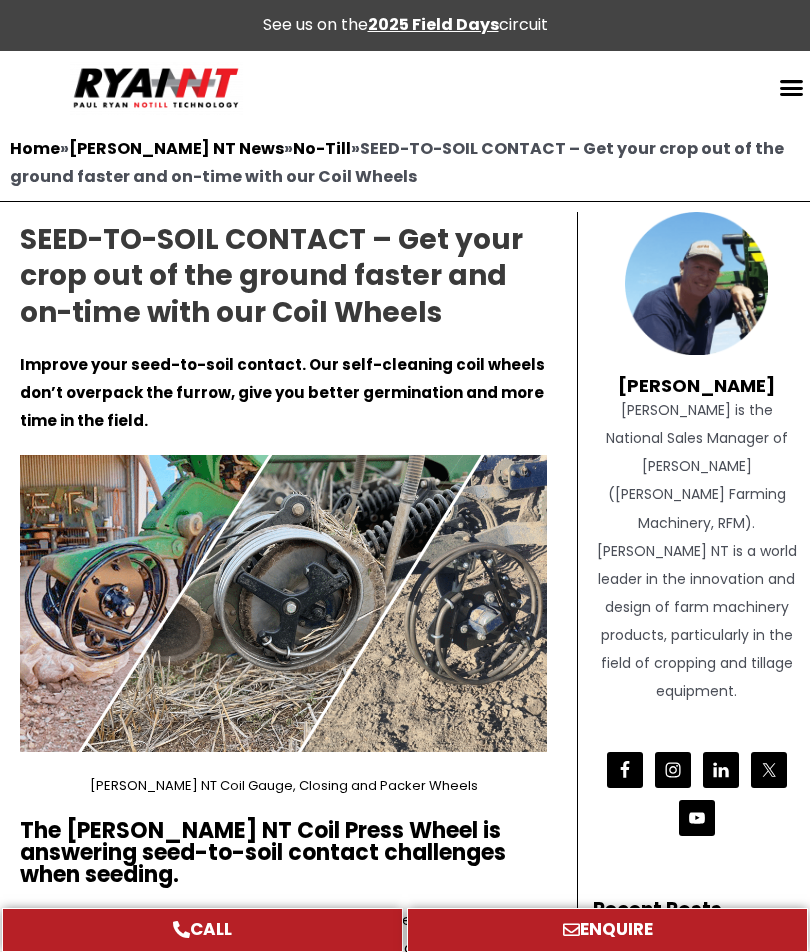 click 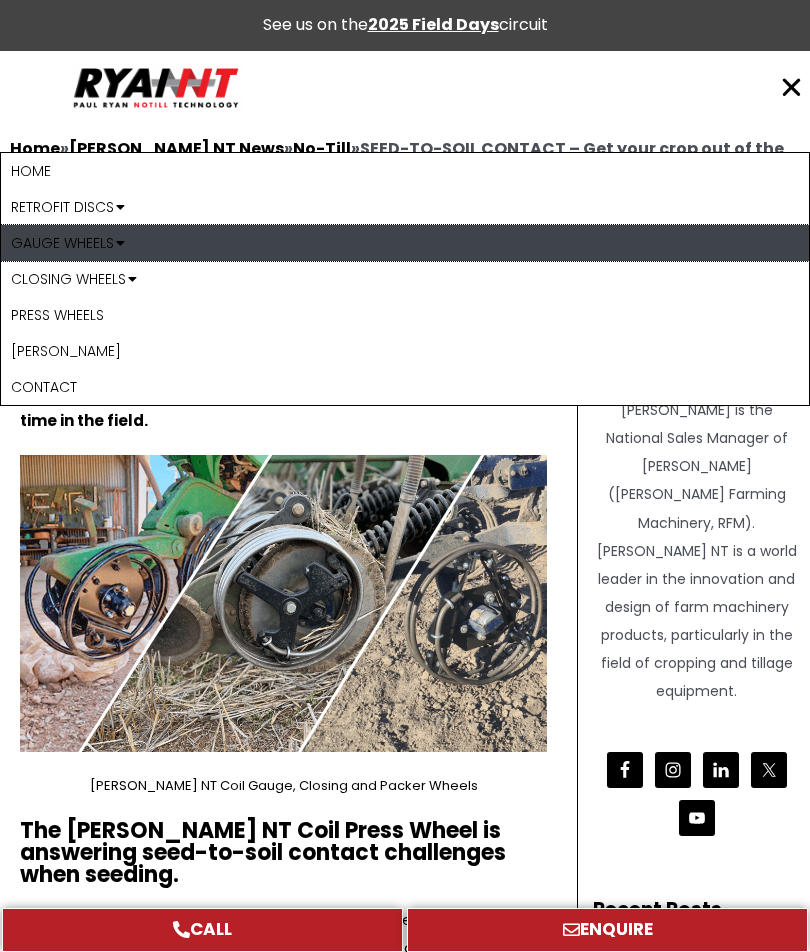 click on "Gauge Wheels" 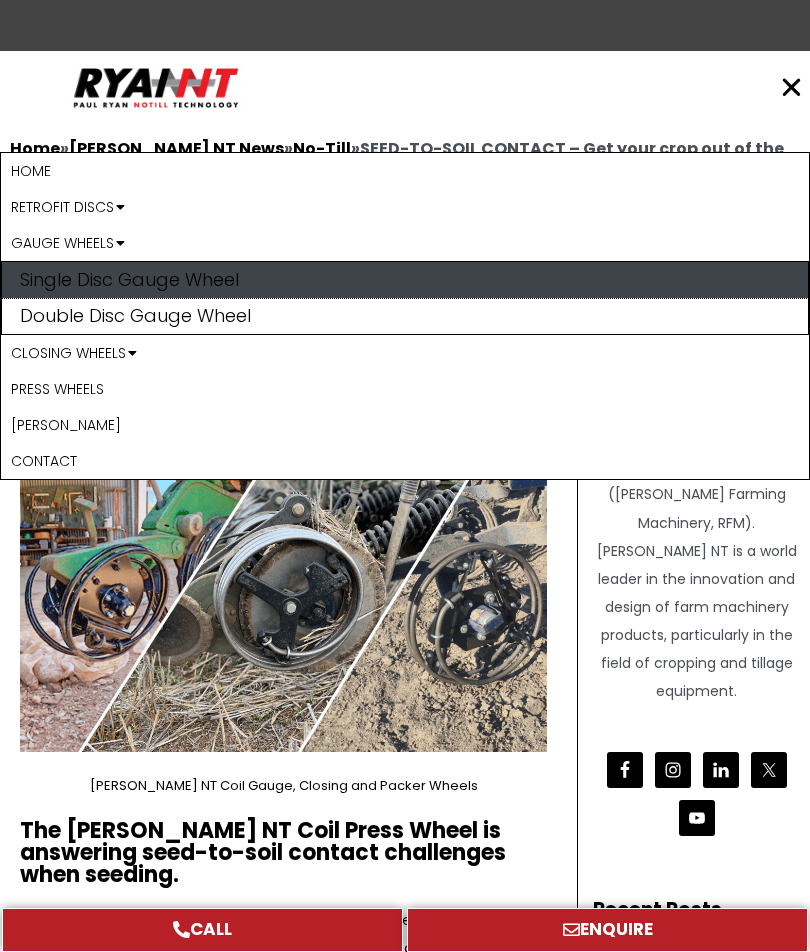 click on "Single Disc Gauge Wheel" 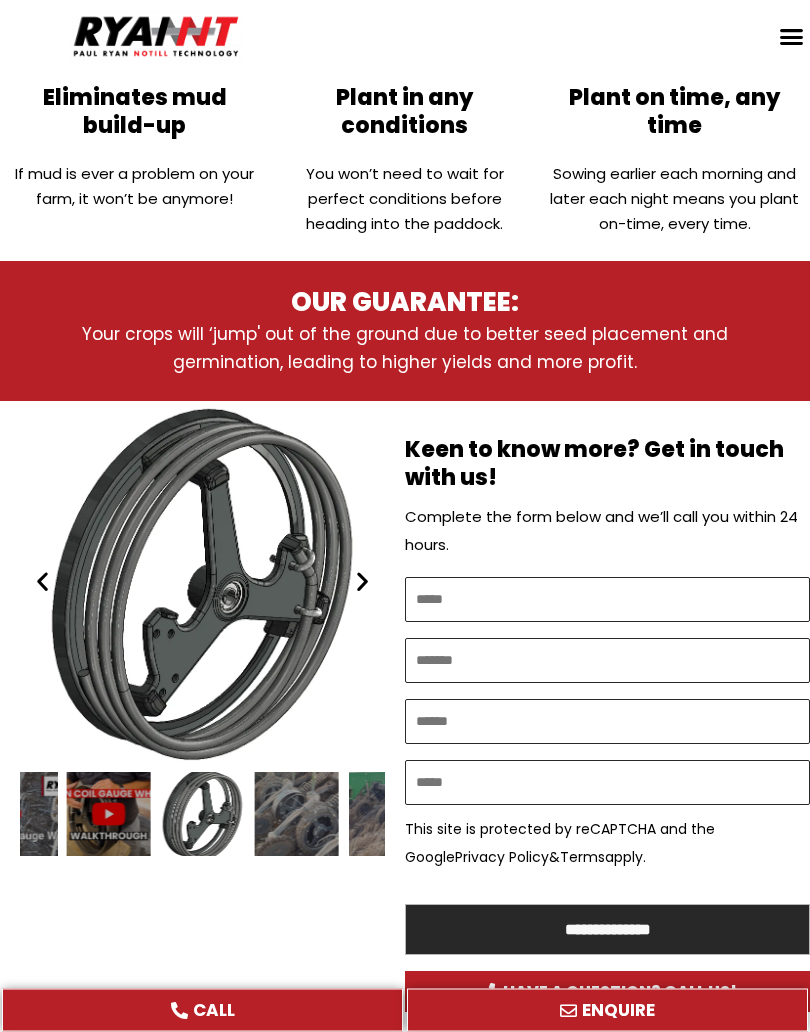 scroll, scrollTop: 858, scrollLeft: 0, axis: vertical 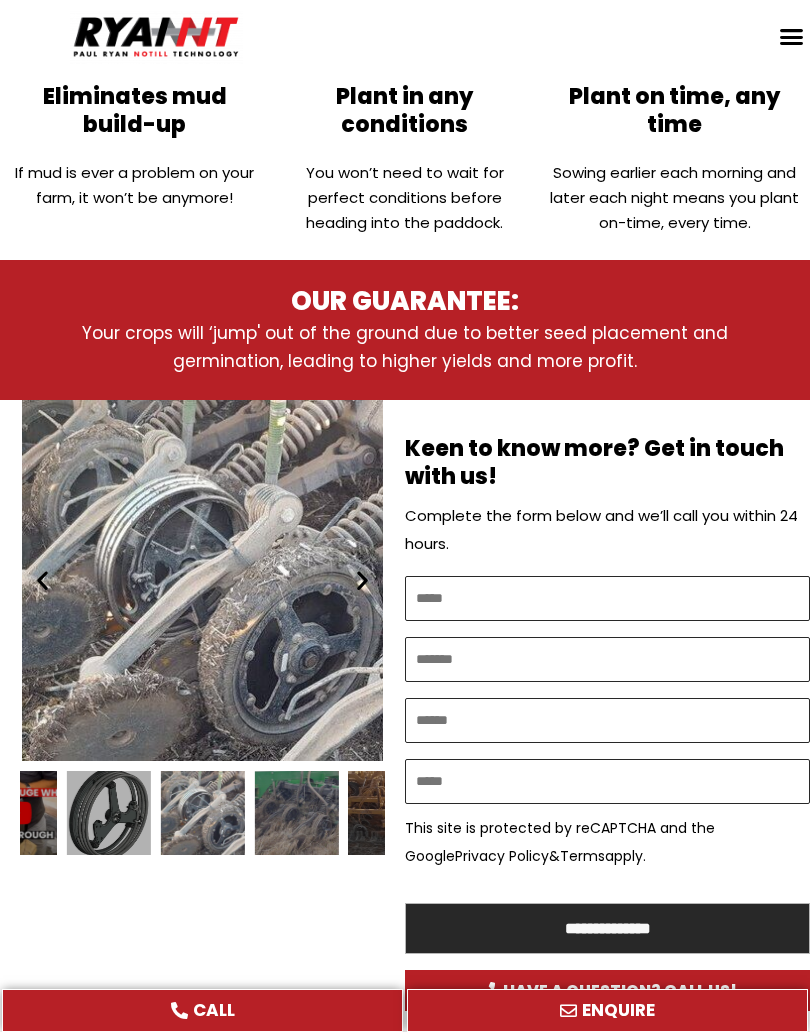 click at bounding box center [362, 580] 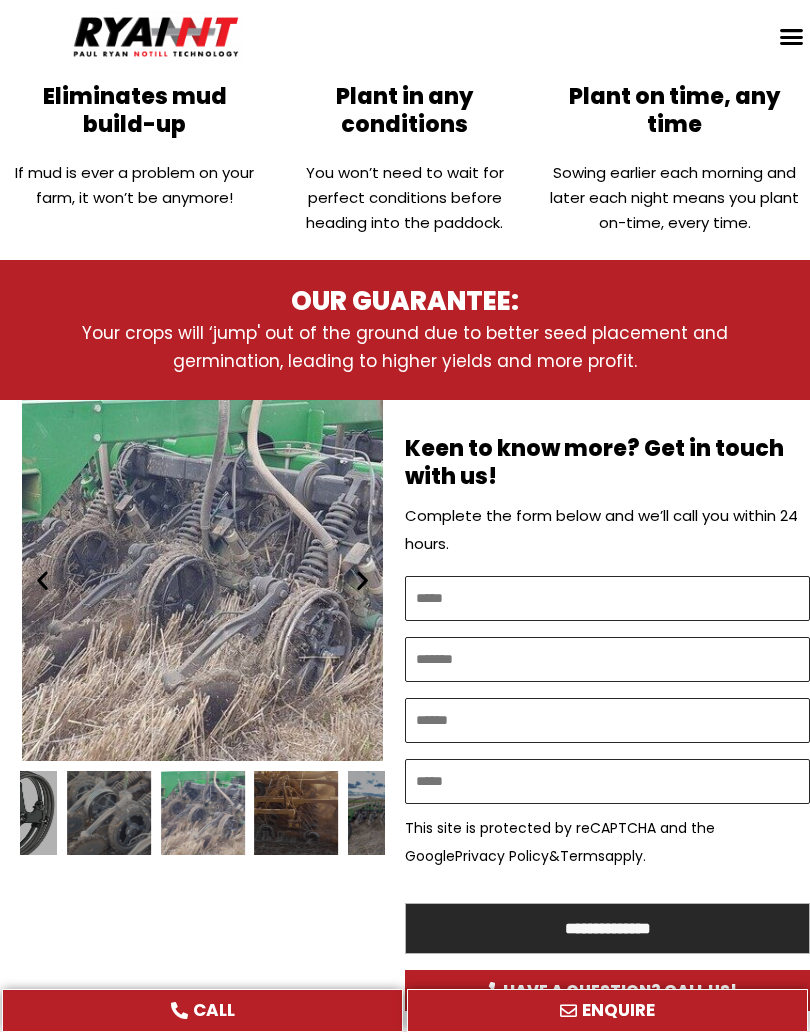 click at bounding box center [362, 580] 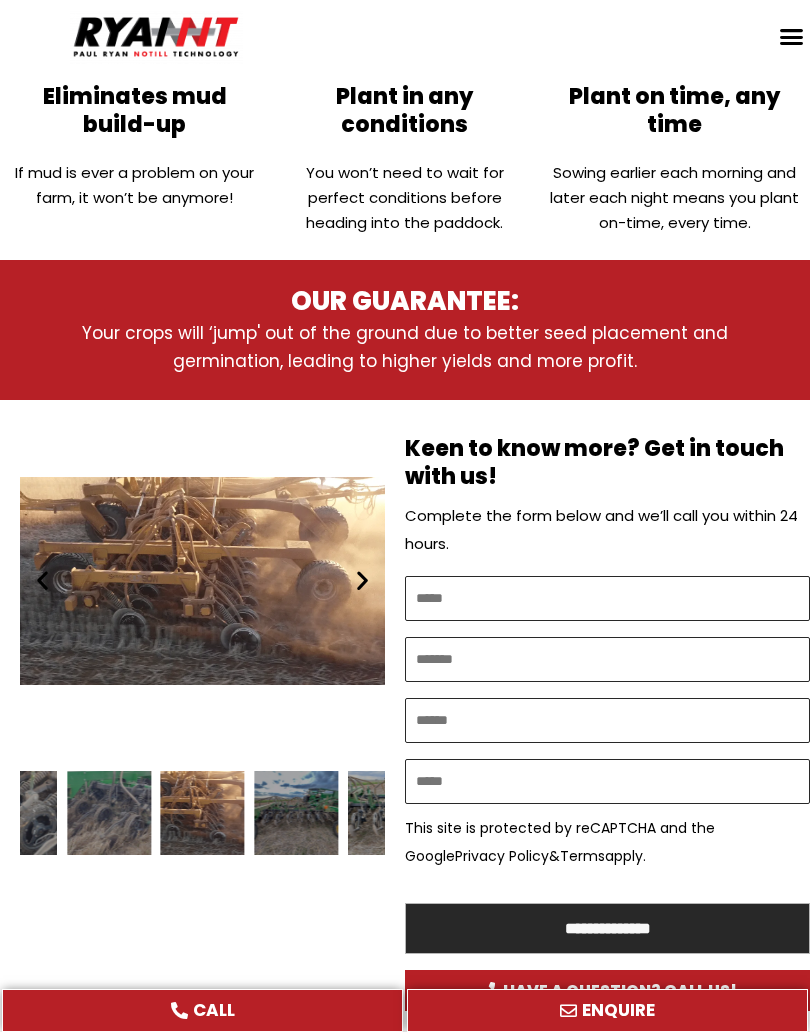 click at bounding box center [362, 580] 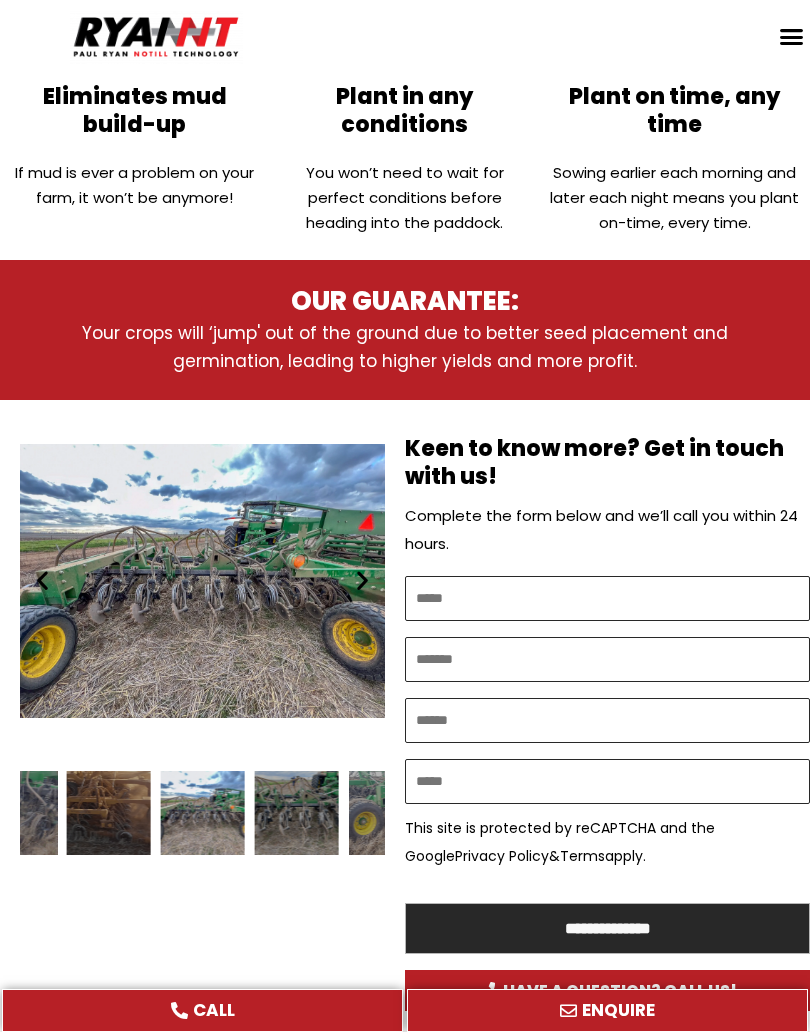 click at bounding box center [362, 580] 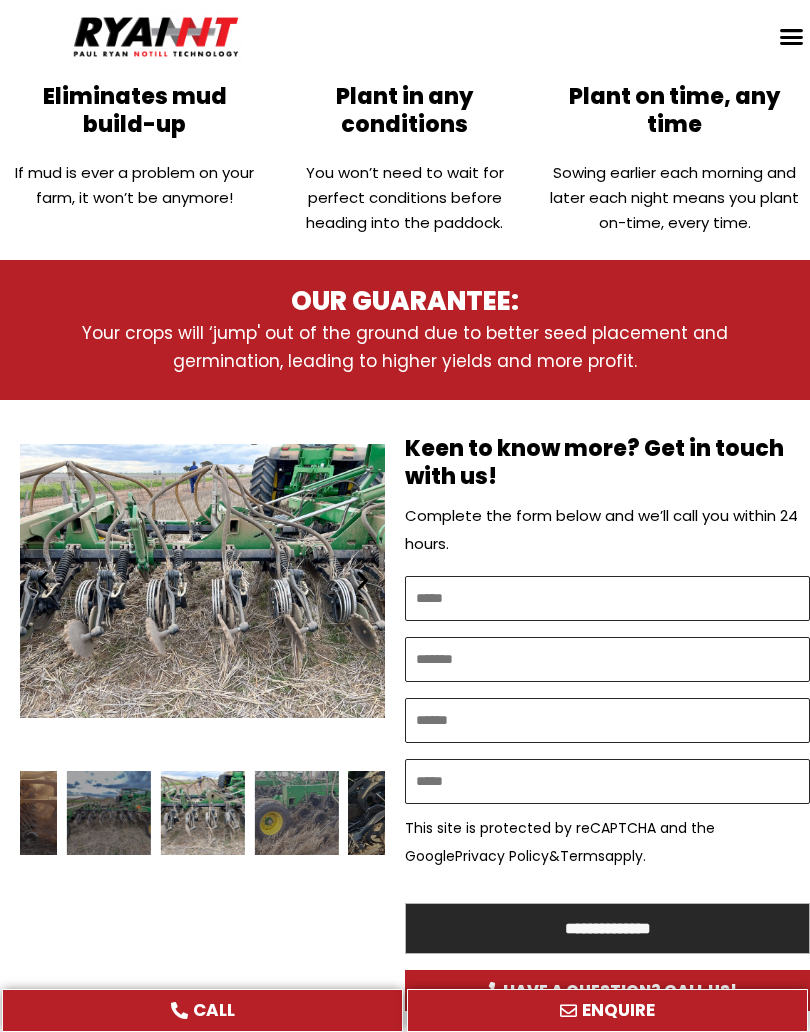 click at bounding box center [362, 580] 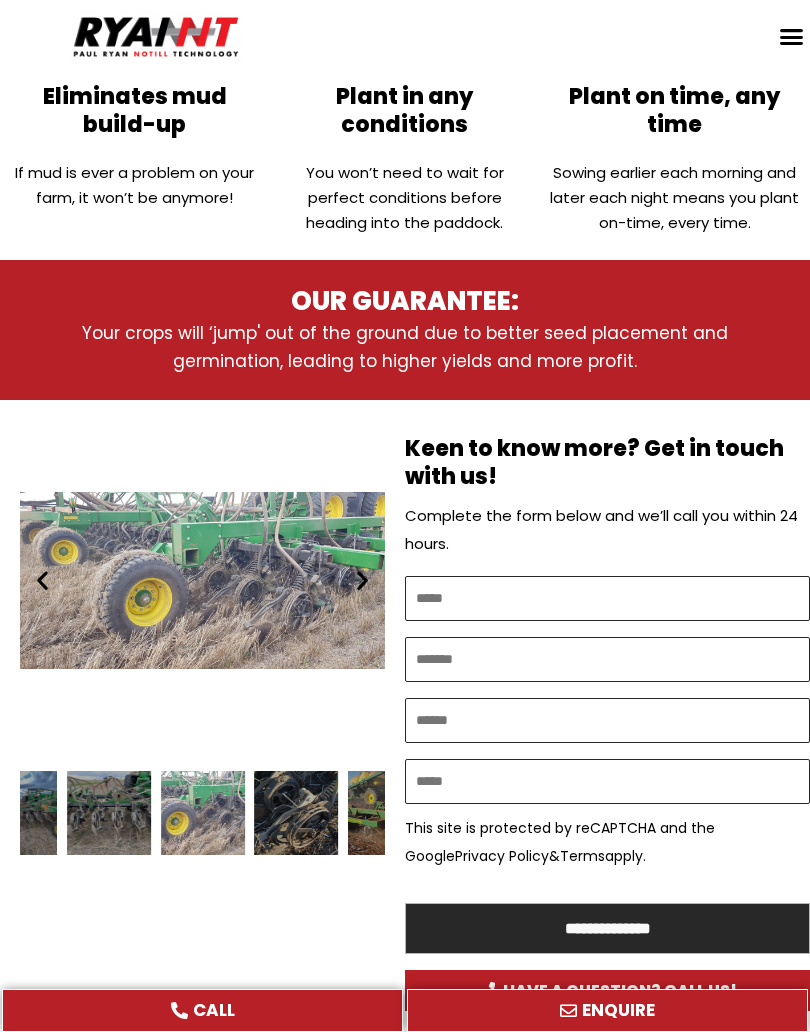 click at bounding box center (362, 580) 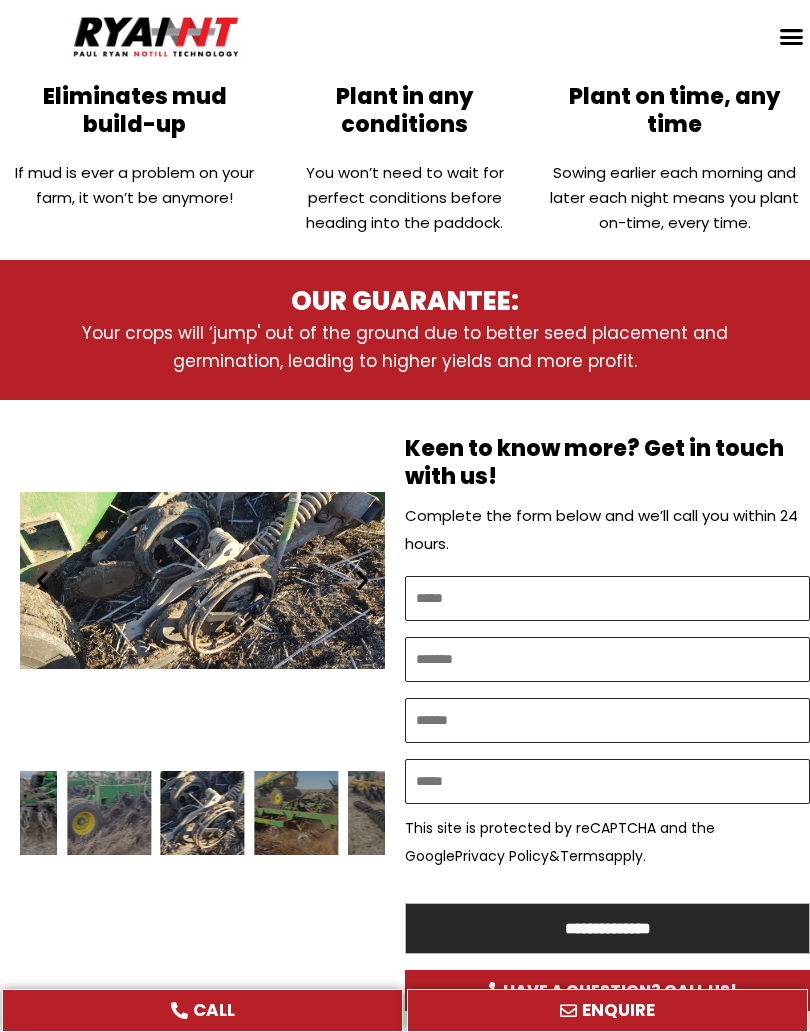click at bounding box center [202, 580] 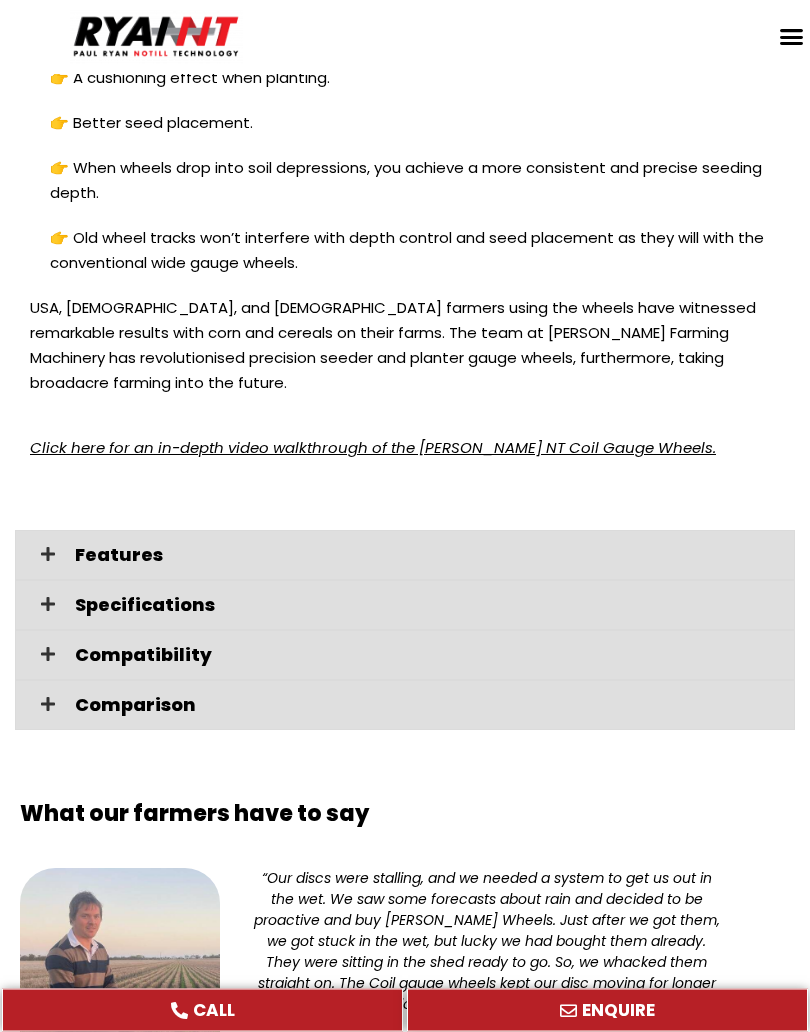 scroll, scrollTop: 3571, scrollLeft: 0, axis: vertical 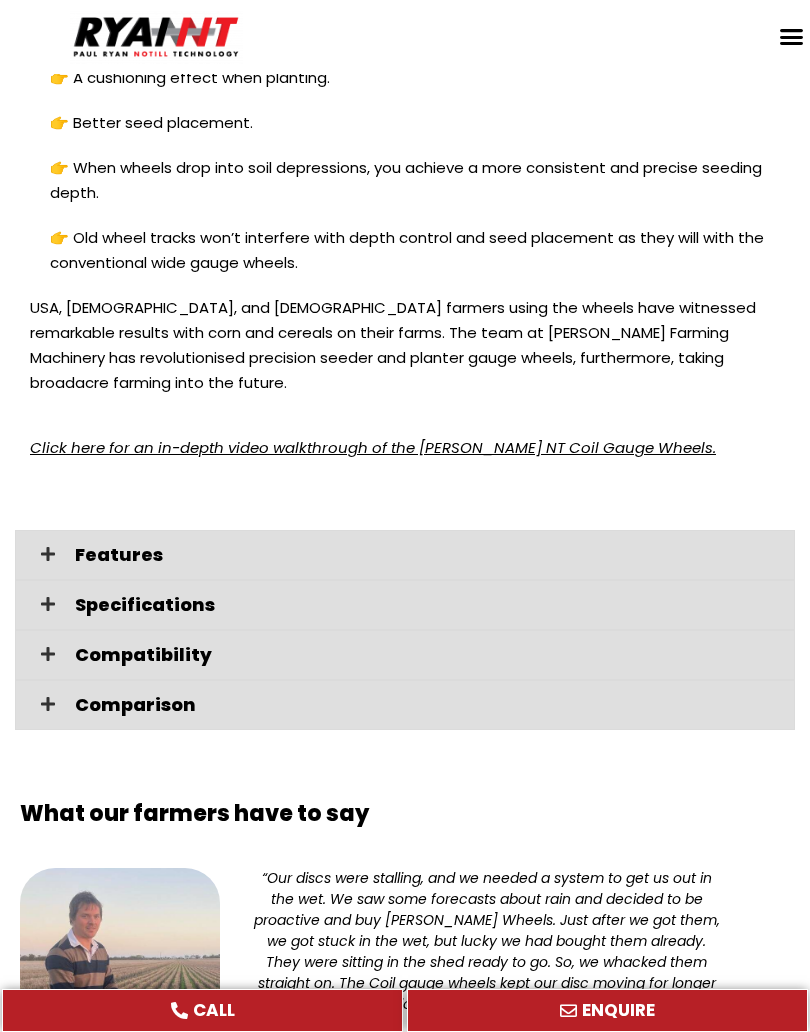 click on "Compatibility" at bounding box center (427, 655) 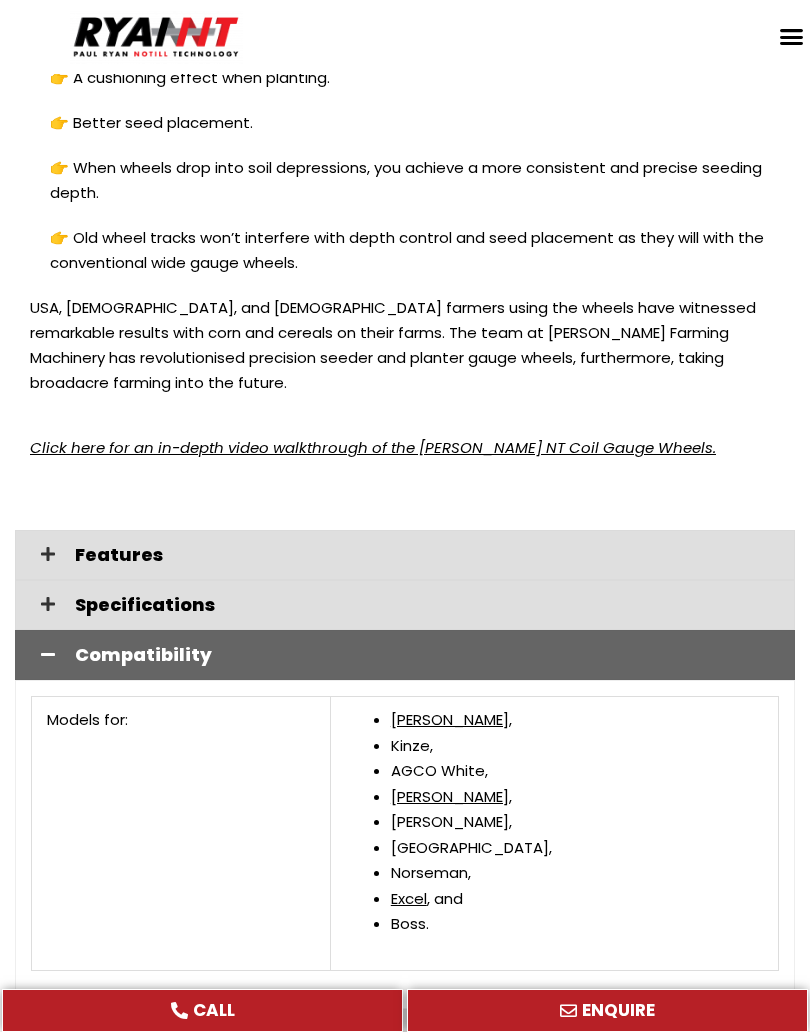 click on "Excel , and" at bounding box center (577, 899) 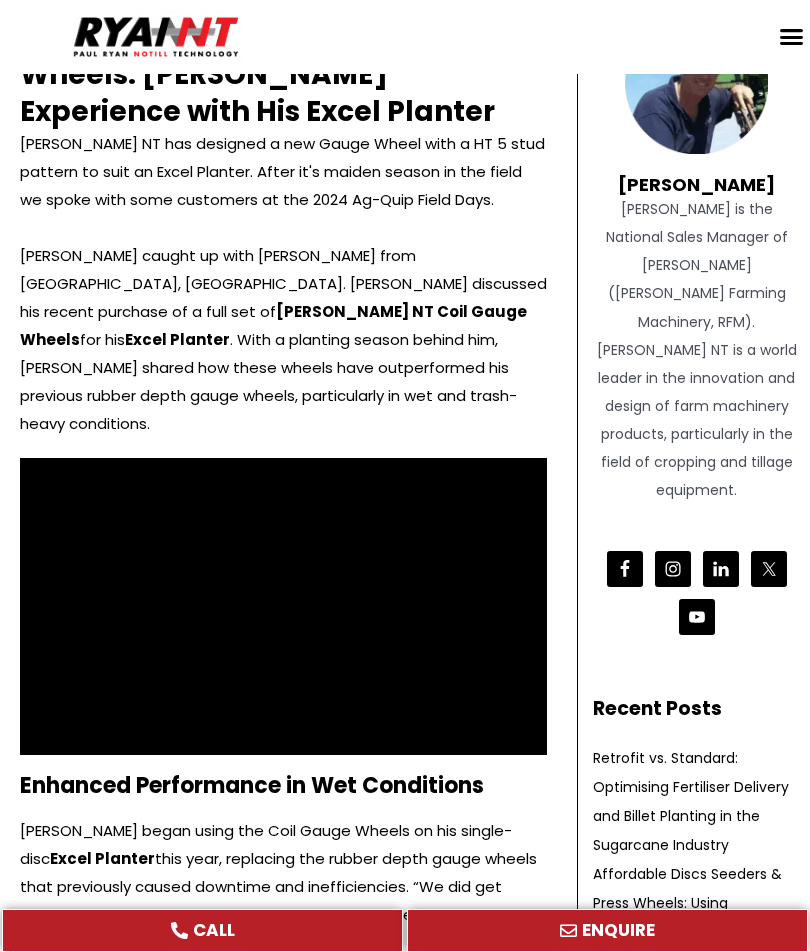 scroll, scrollTop: 0, scrollLeft: 0, axis: both 